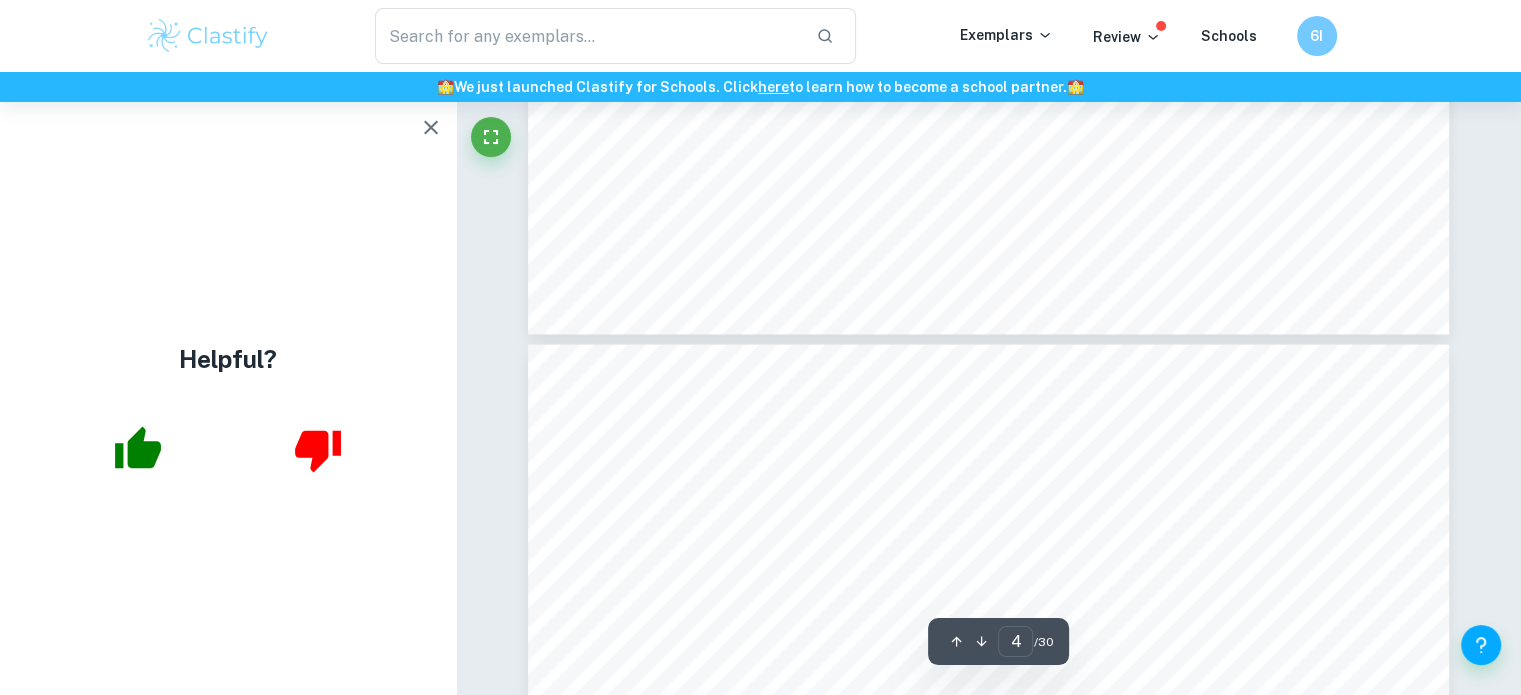 scroll, scrollTop: 3600, scrollLeft: 0, axis: vertical 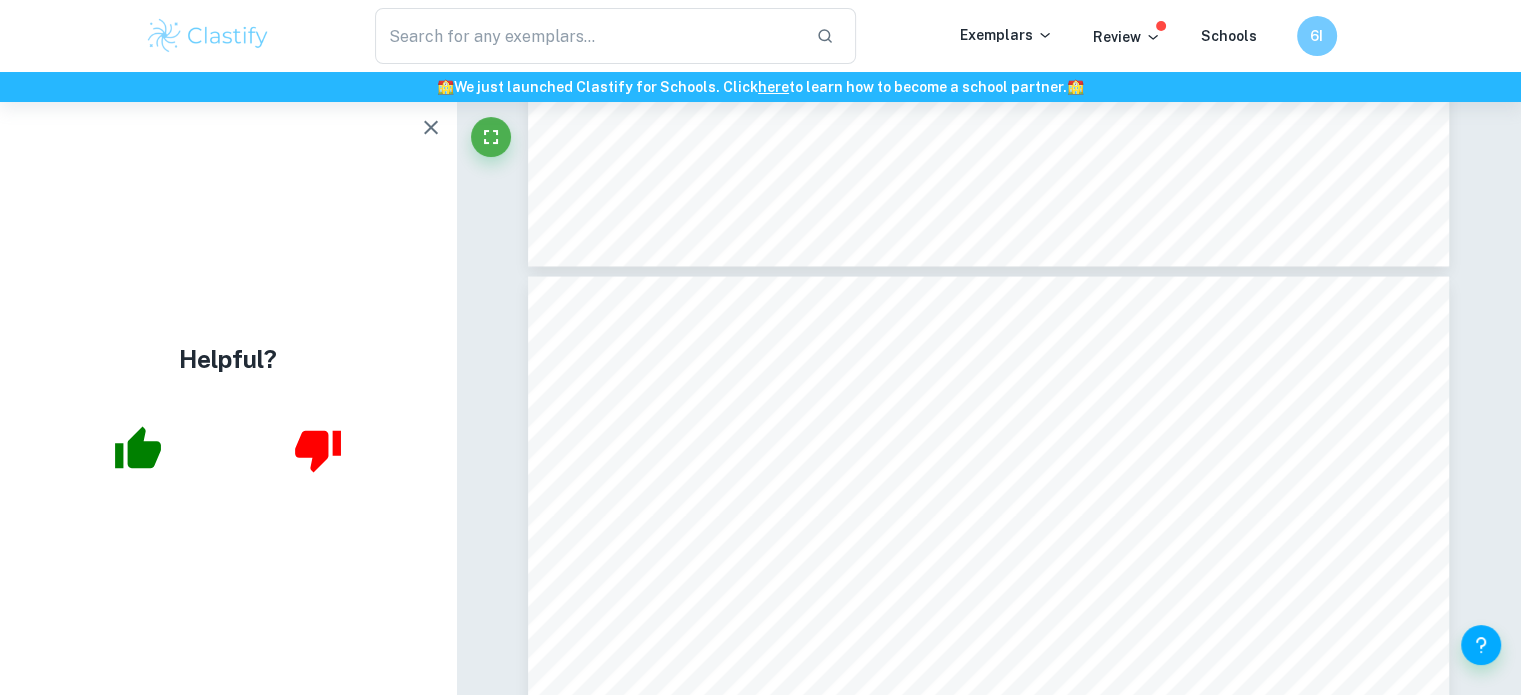 click 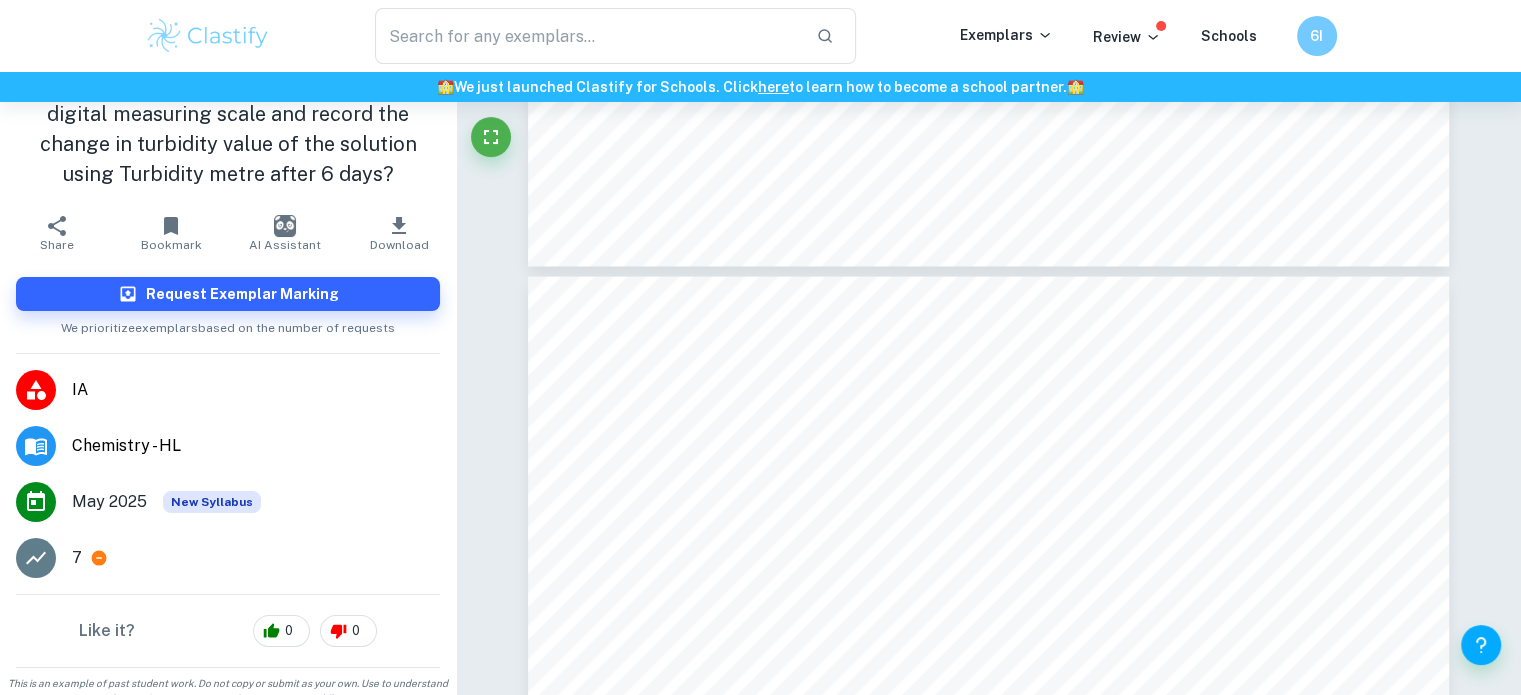 scroll, scrollTop: 200, scrollLeft: 0, axis: vertical 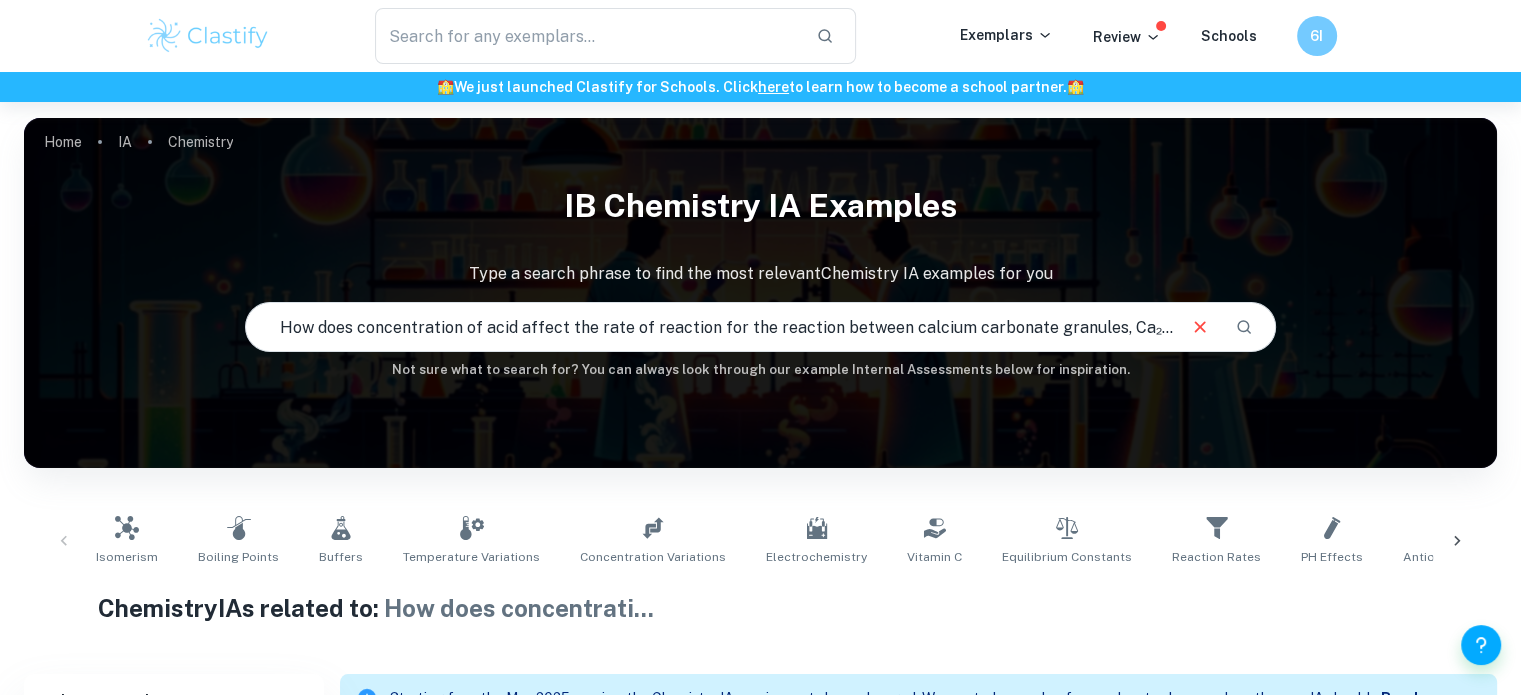 click on "How does concentration of acid affect the rate of reaction for the reaction between calcium carbonate granules, Ca₂CO₃(s), and 0.1 mol dm⁻³ of dilute hydrochloric acid solution, HCl(aq), measured by volume of carbon dioxide gas, CO₂(g), produced in the reaction by gas syringe." at bounding box center (709, 327) 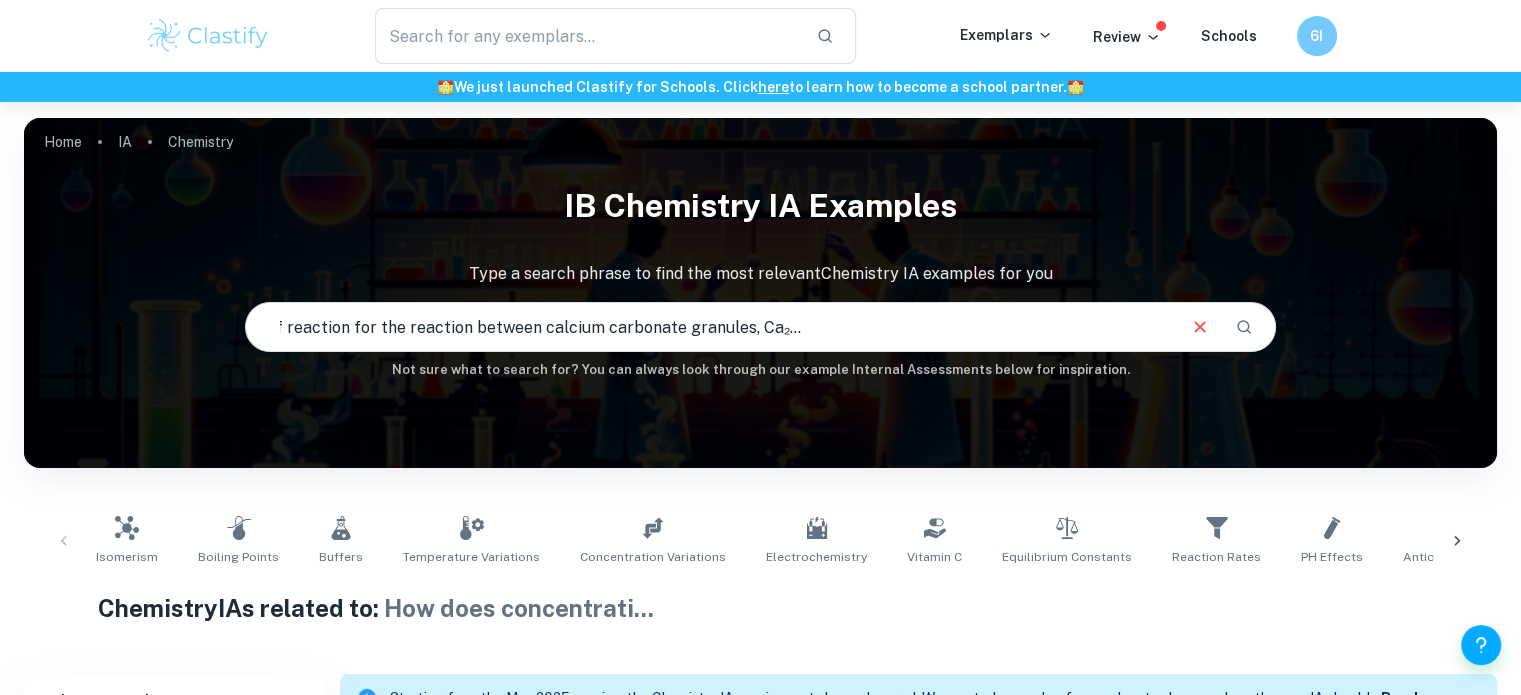 scroll, scrollTop: 0, scrollLeft: 376, axis: horizontal 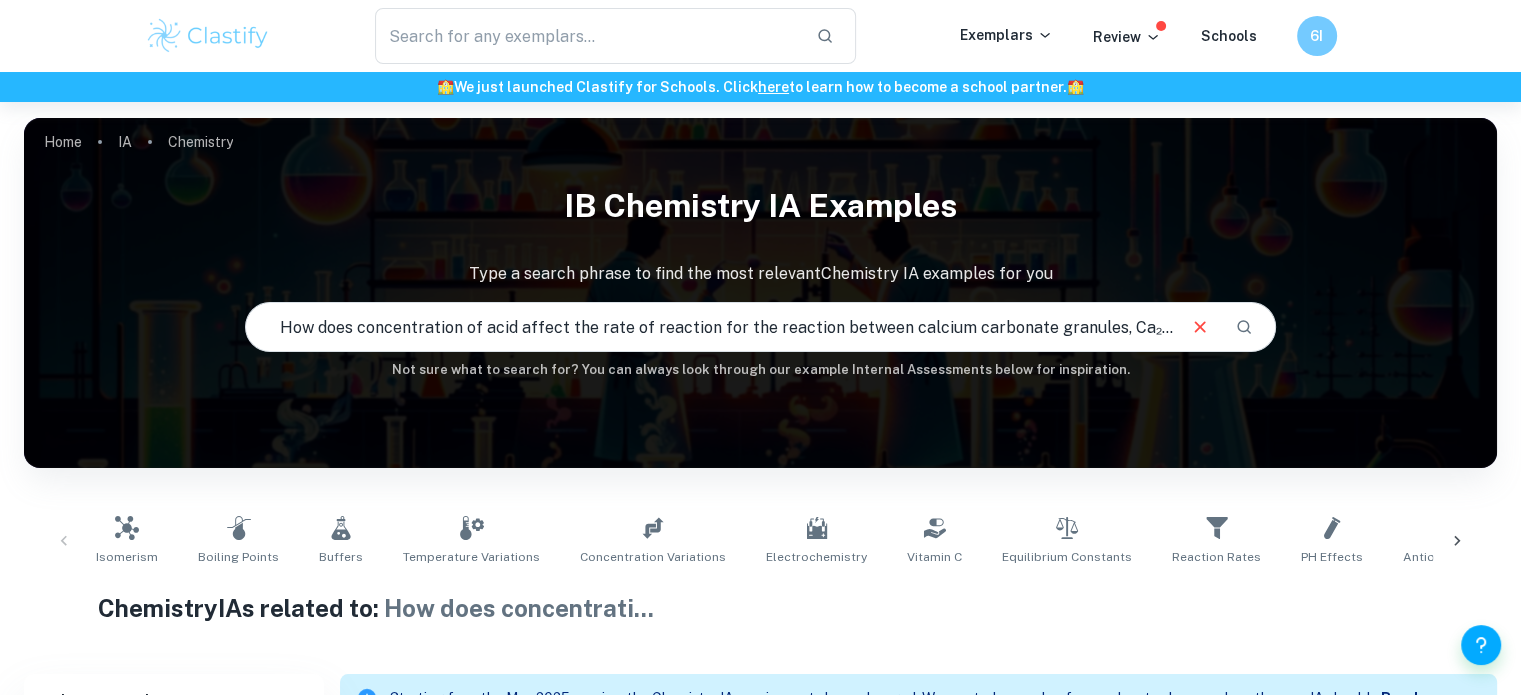 click on "Home IA Chemistry IB Chemistry IA examples Type a search phrase to find the most relevant  Chemistry   IA    examples for you How does concentration of acid affect the rate of reaction for the reaction between calcium carbonate granules, [CHEMICAL], and [NUMBER] mol dm⁻³ of dilute hydrochloric acid solution, [CHEMICAL], measured by volume of carbon dioxide gas, [CHEMICAL], produced in the reaction by gas syringe. ​ Not sure what to search for? You can always look through our example Internal Assessments below for inspiration. Isomerism Boiling Points Buffers Temperature Variations Concentration Variations Electrochemistry Vitamin C Equilibrium Constants Reaction Rates pH Effects Antioxidant Content Activation Energy Titration Solubility Transition Metals Acid-Base Reactions Redox Reactions Spectrophotometry Organic Chemistry Biological Oxygen Demand Enthalpy Catalysts Chemistry  IAs related to:    How does concentrati ... Filter Filter exemplars IB College Category IA EE TOK Notes Subject Type a search phrase Grade 7" at bounding box center (760, 8590) 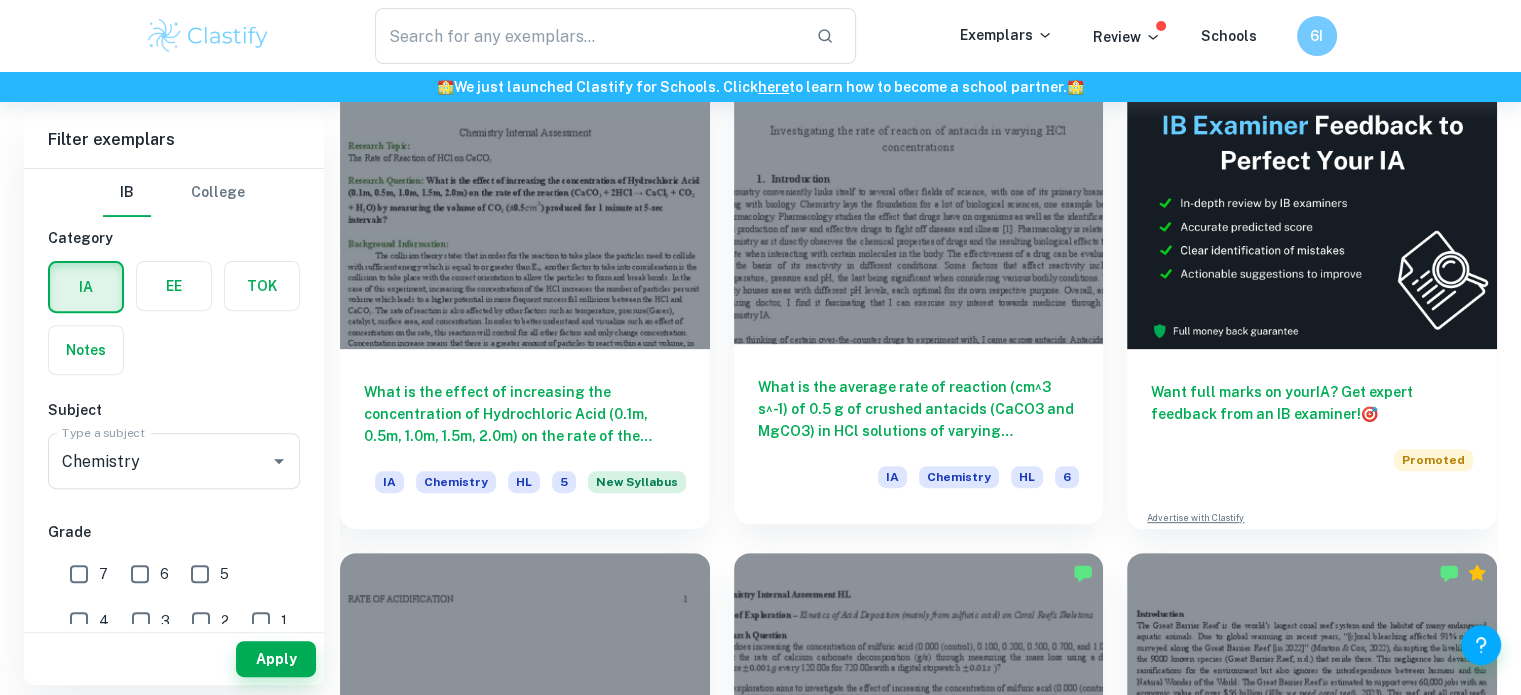scroll, scrollTop: 800, scrollLeft: 0, axis: vertical 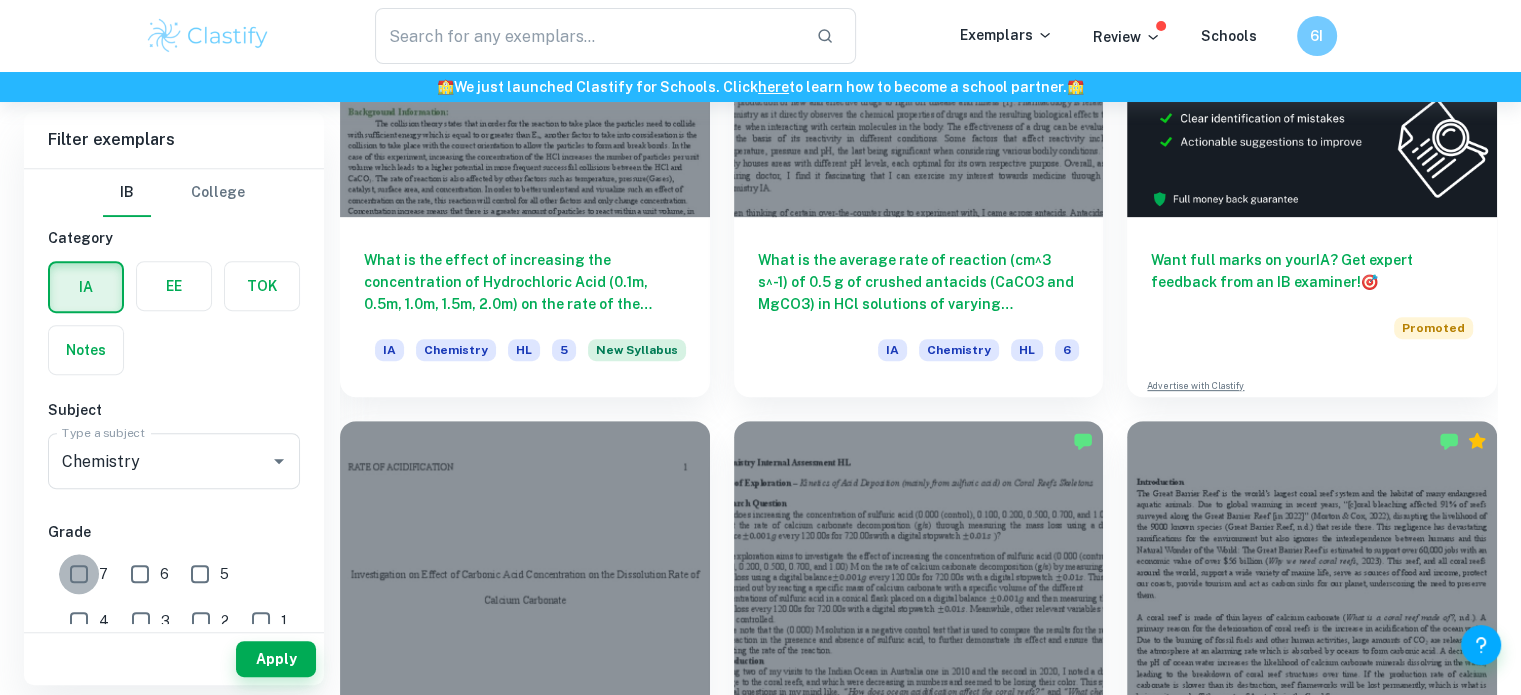 click on "7" at bounding box center (79, 574) 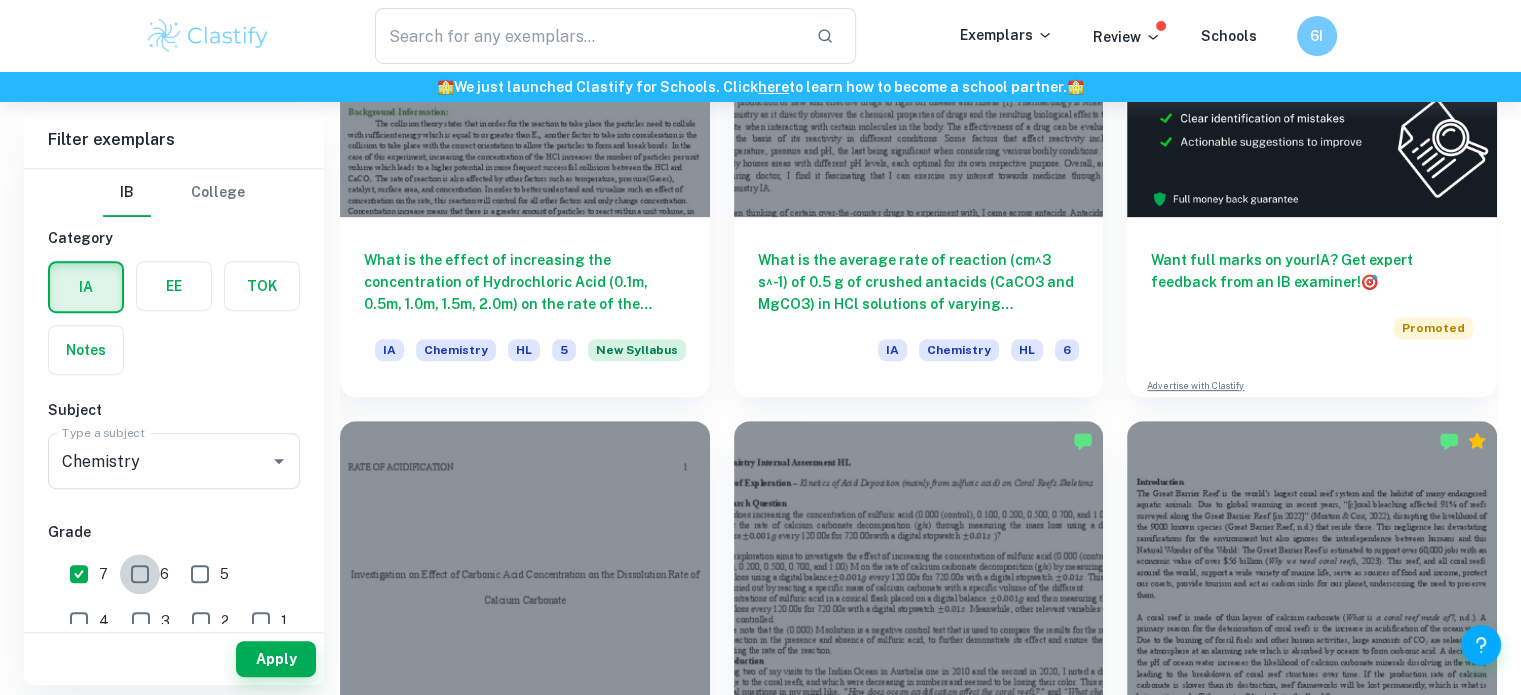 drag, startPoint x: 74, startPoint y: 572, endPoint x: 134, endPoint y: 578, distance: 60.299255 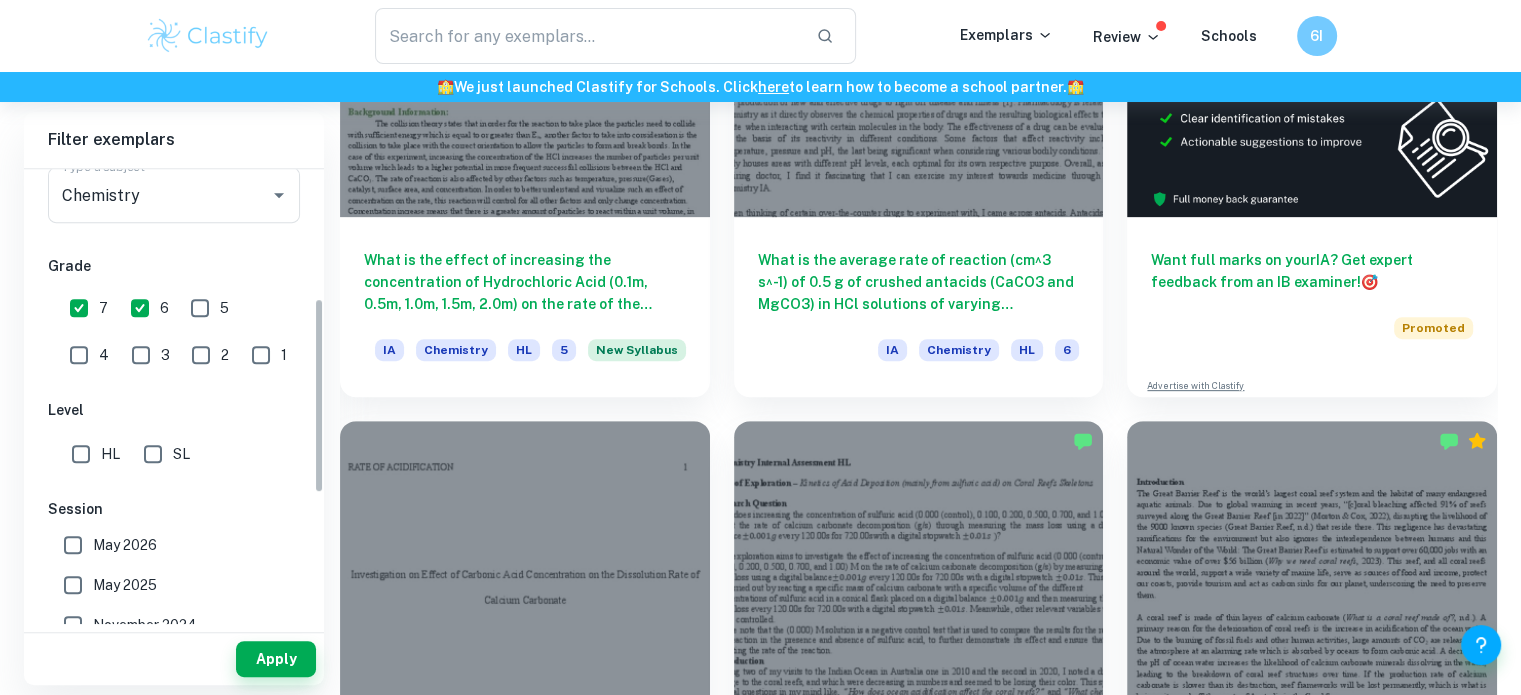 scroll, scrollTop: 300, scrollLeft: 0, axis: vertical 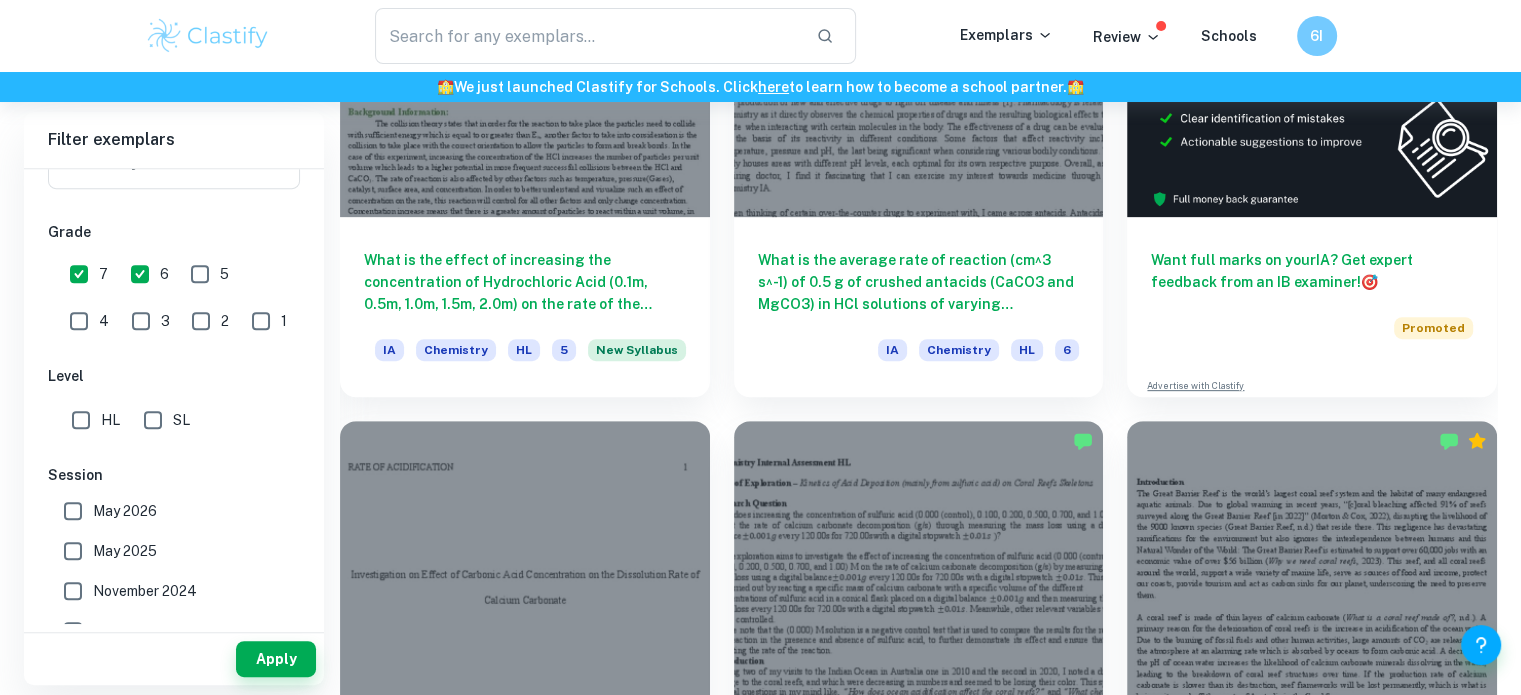 click on "May 2026" at bounding box center [125, 511] 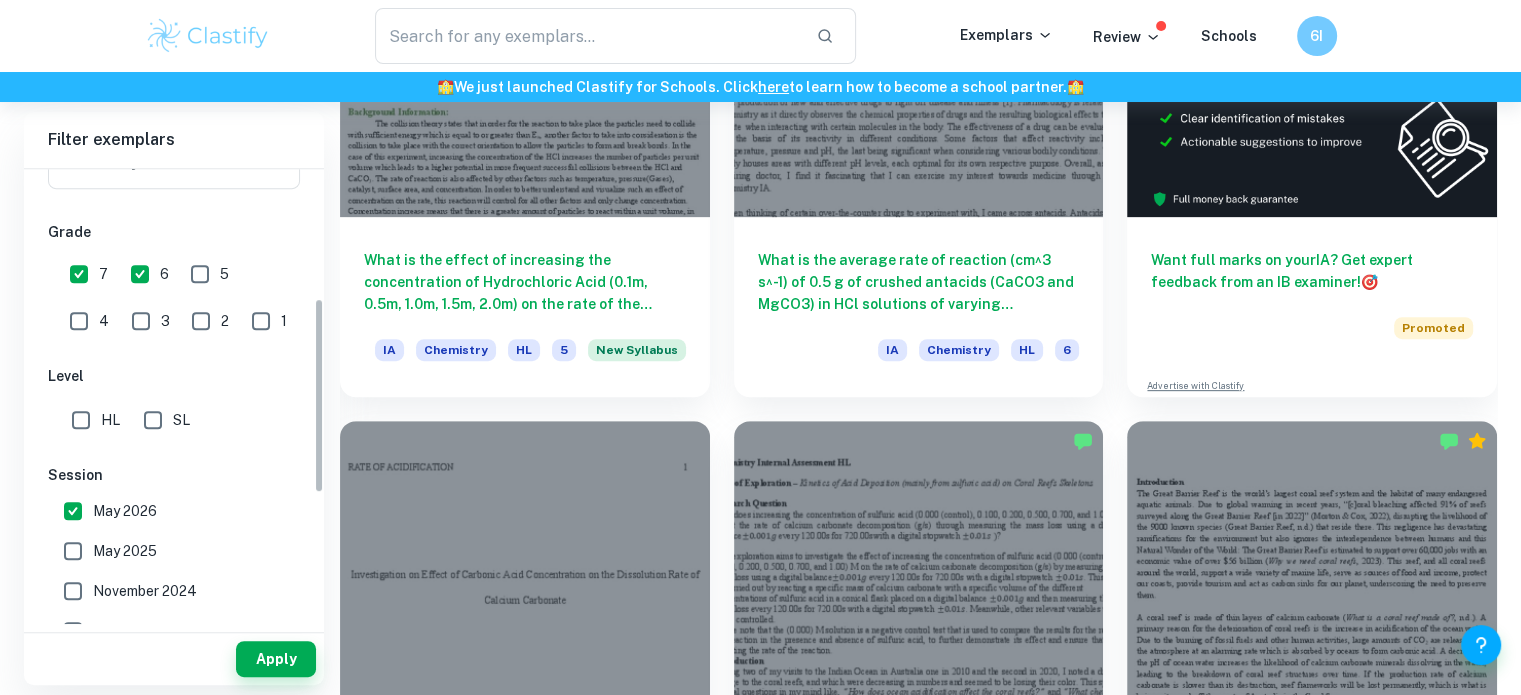 click on "HL" at bounding box center [81, 420] 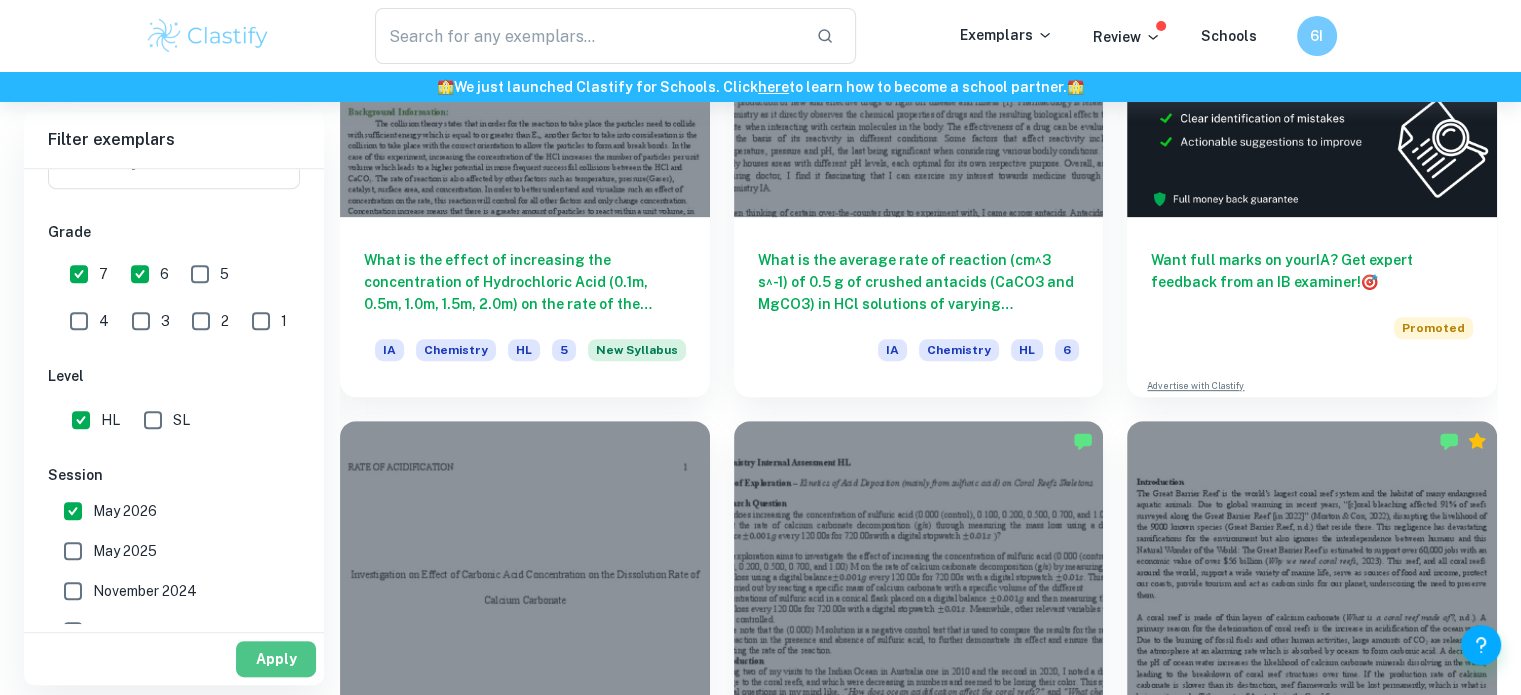 click on "Apply" at bounding box center [276, 659] 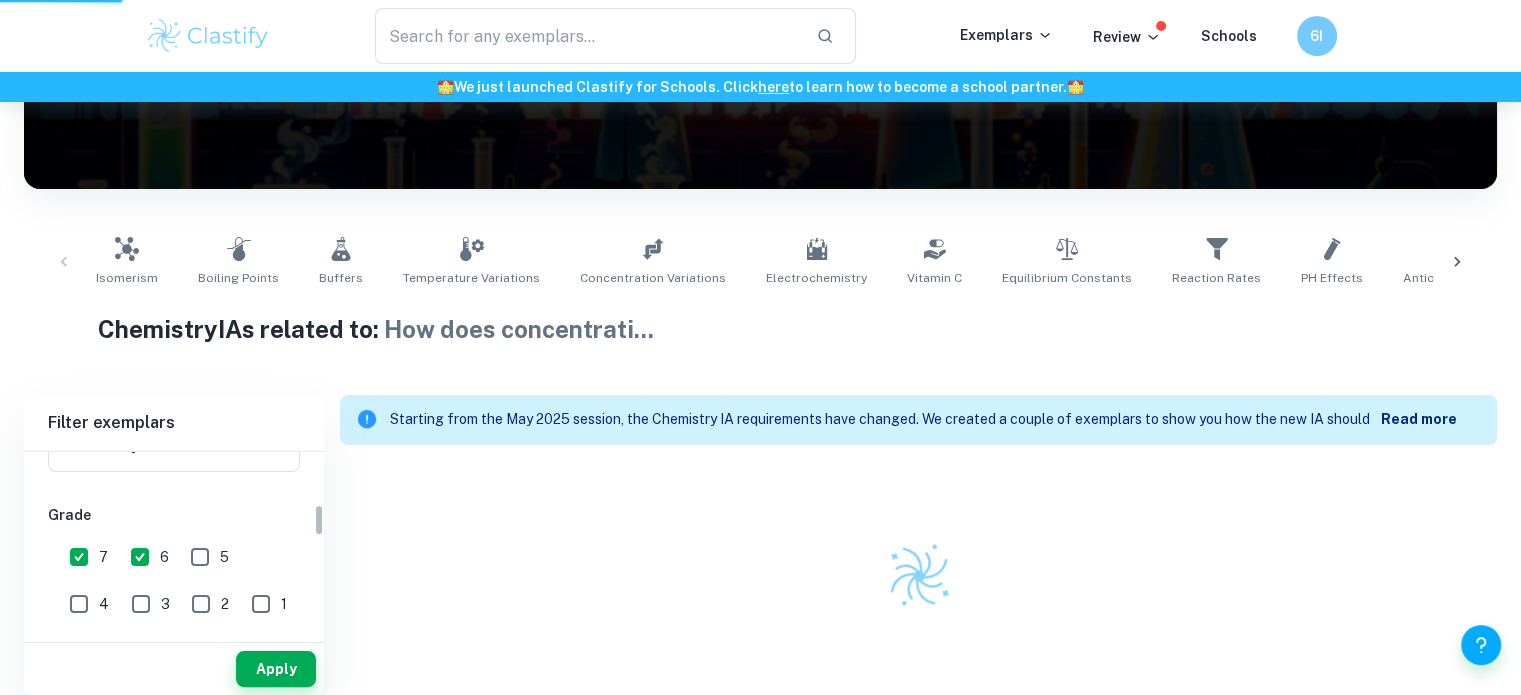 scroll, scrollTop: 279, scrollLeft: 0, axis: vertical 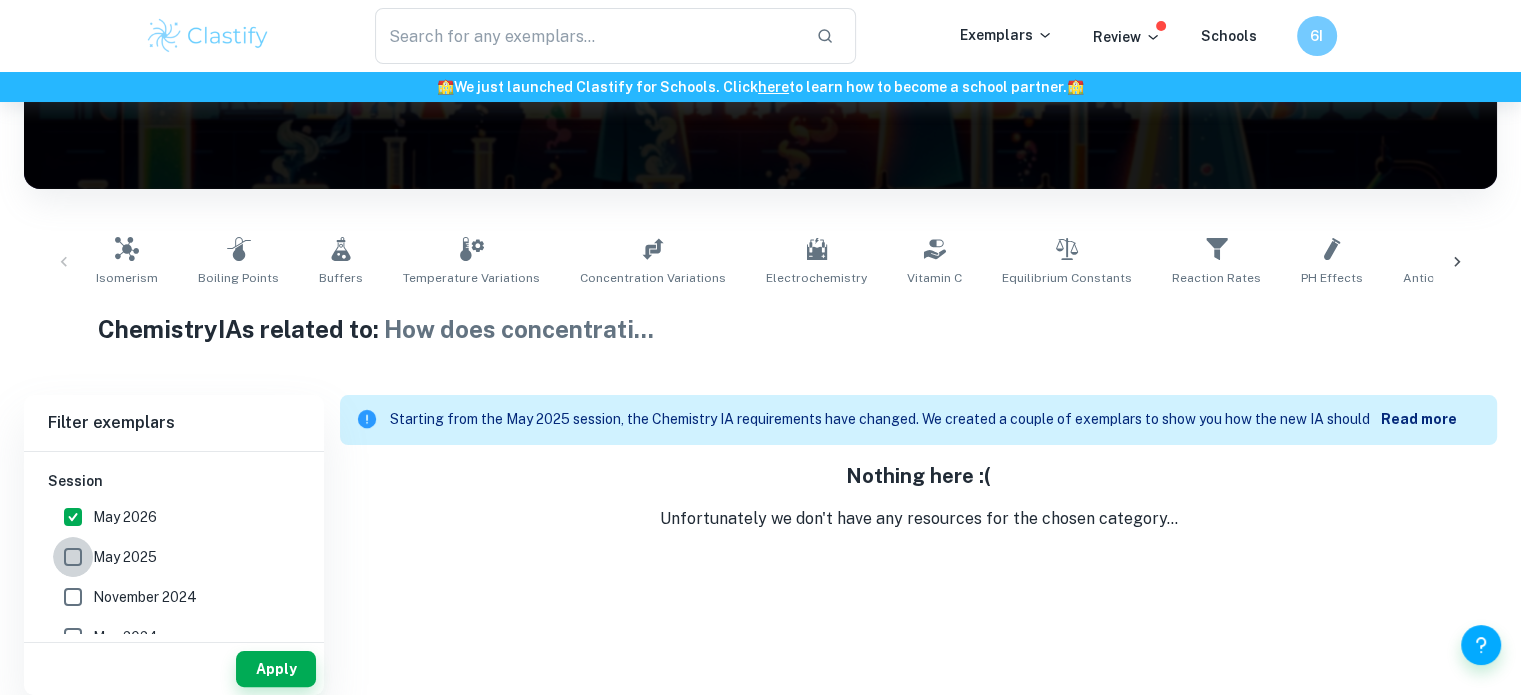drag, startPoint x: 76, startPoint y: 547, endPoint x: 68, endPoint y: 515, distance: 32.984844 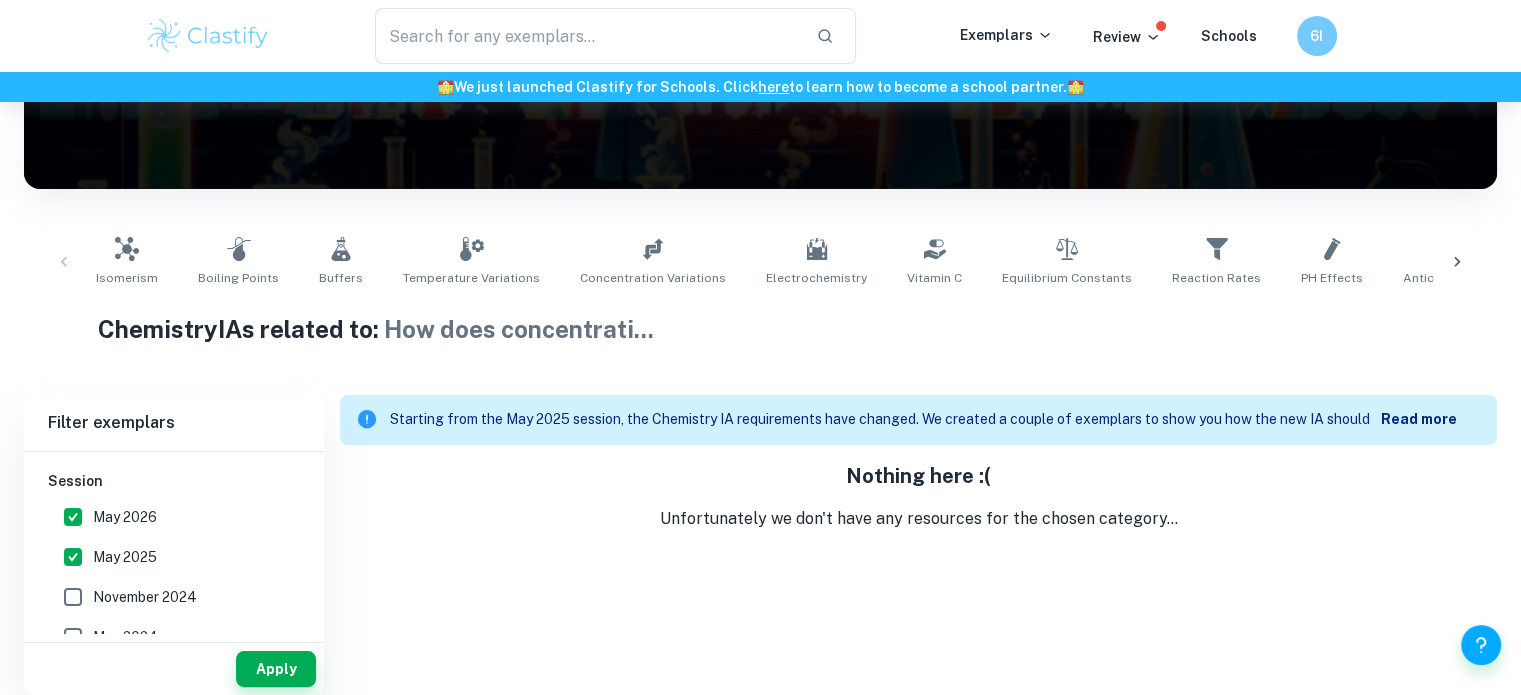click on "May 2026" at bounding box center [73, 517] 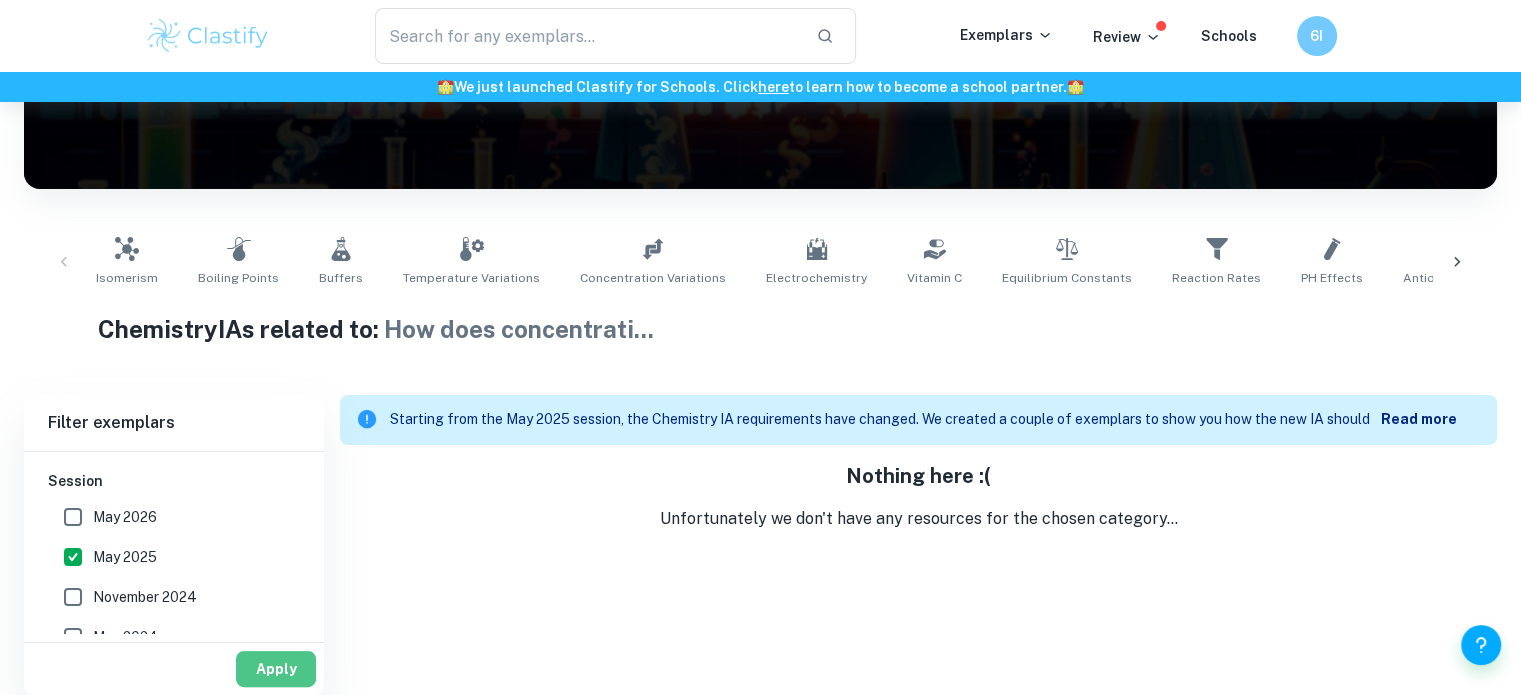 click on "Apply" at bounding box center [276, 669] 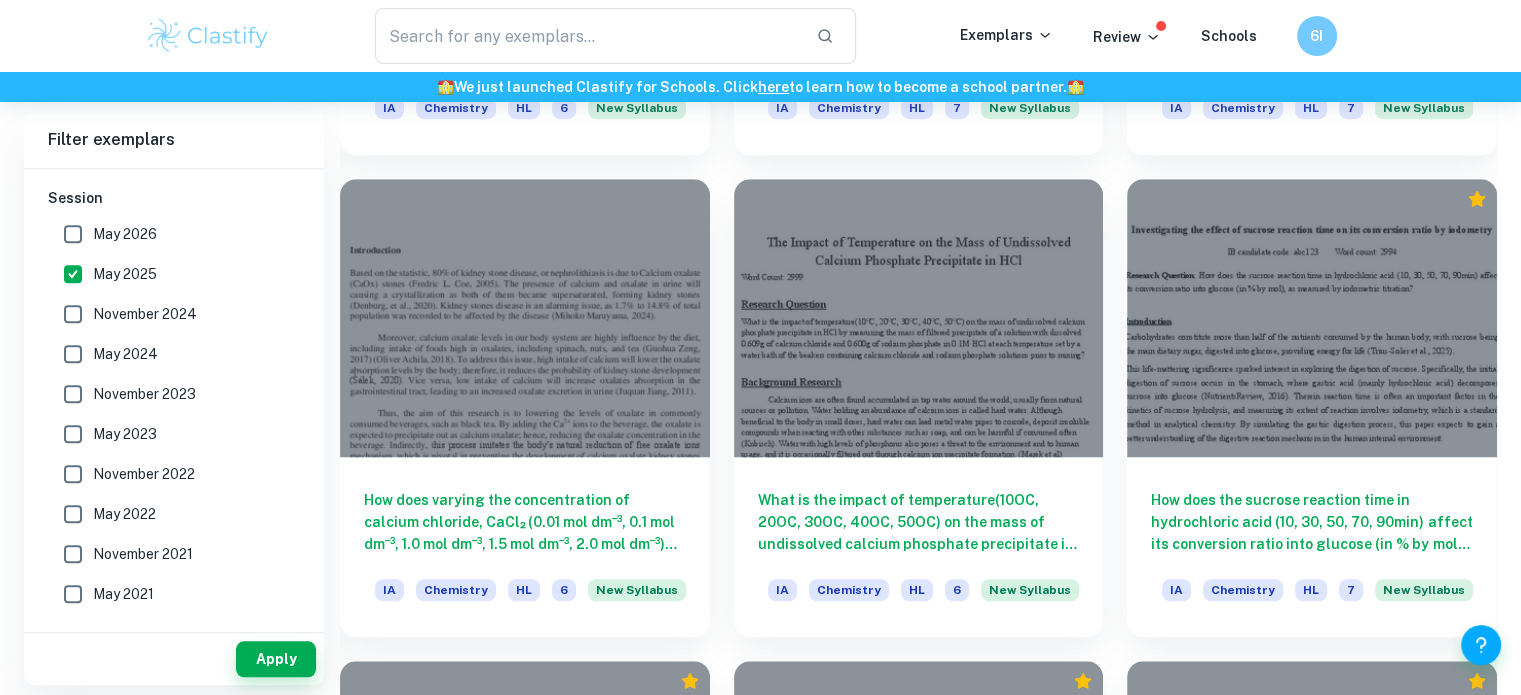 scroll, scrollTop: 1579, scrollLeft: 0, axis: vertical 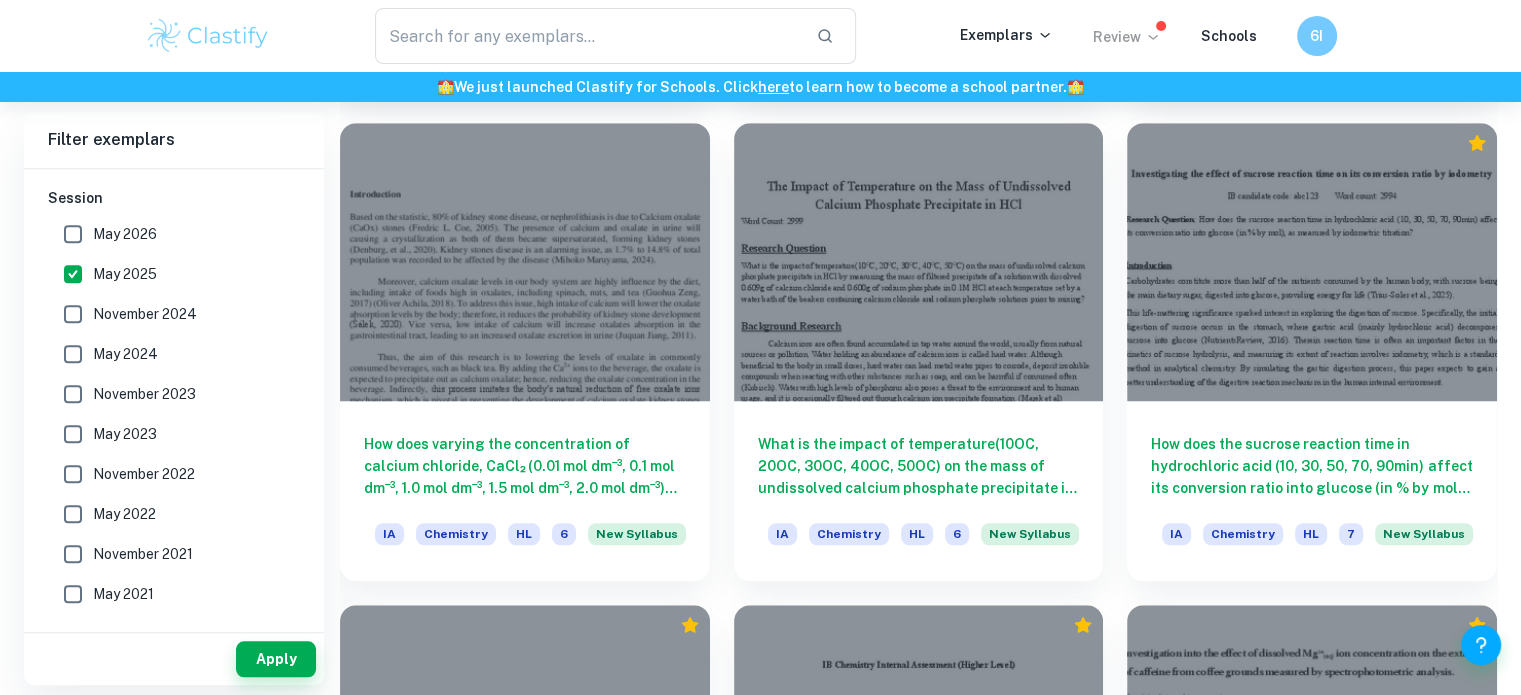 click on "Review" at bounding box center [1127, 37] 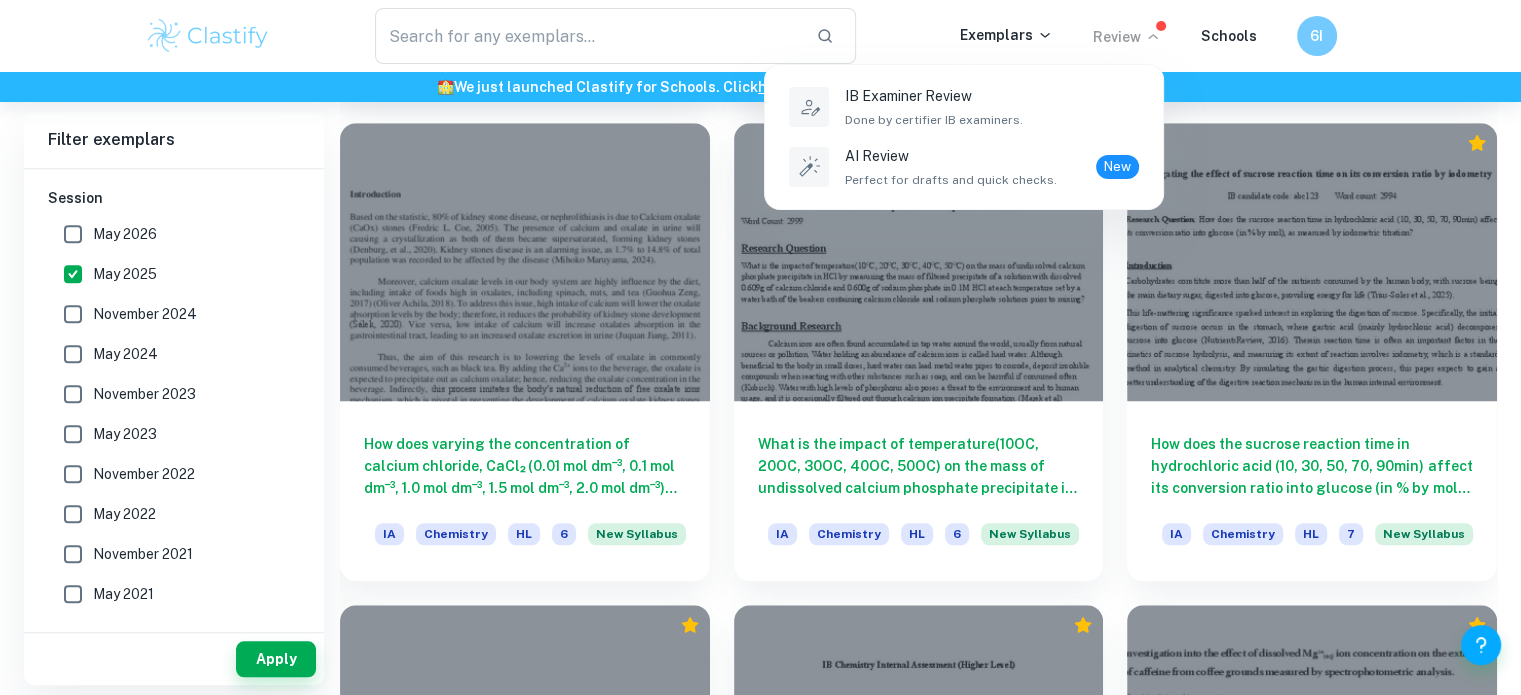 click at bounding box center [760, 347] 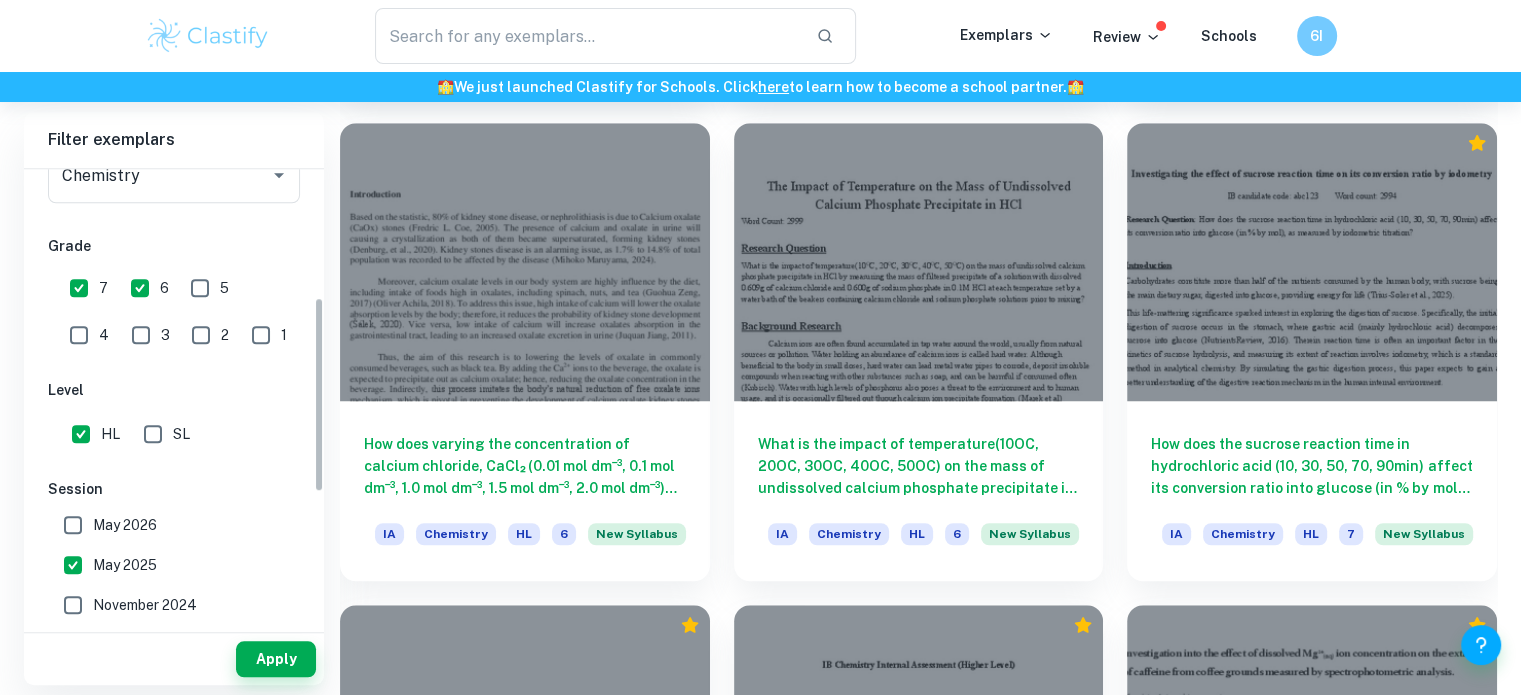 scroll, scrollTop: 277, scrollLeft: 0, axis: vertical 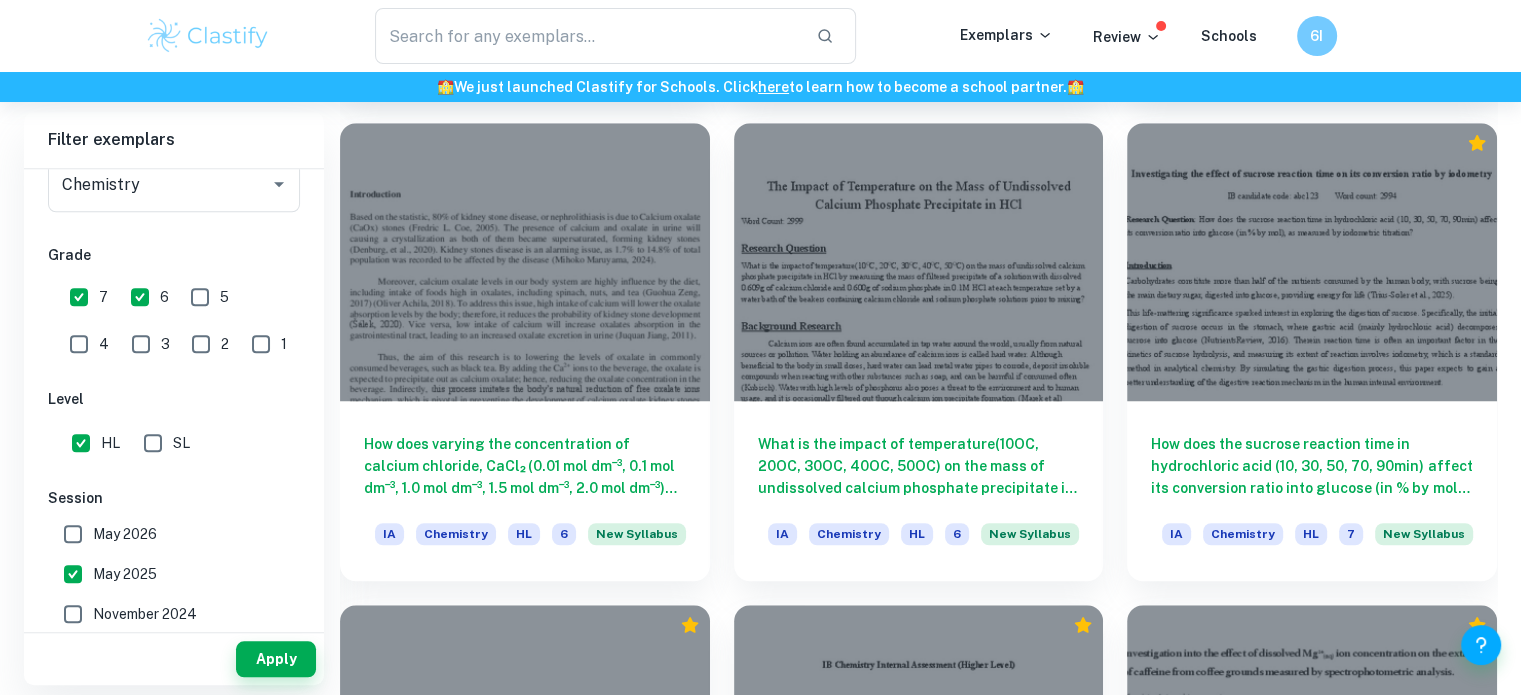 click on "May 2025" at bounding box center [125, 574] 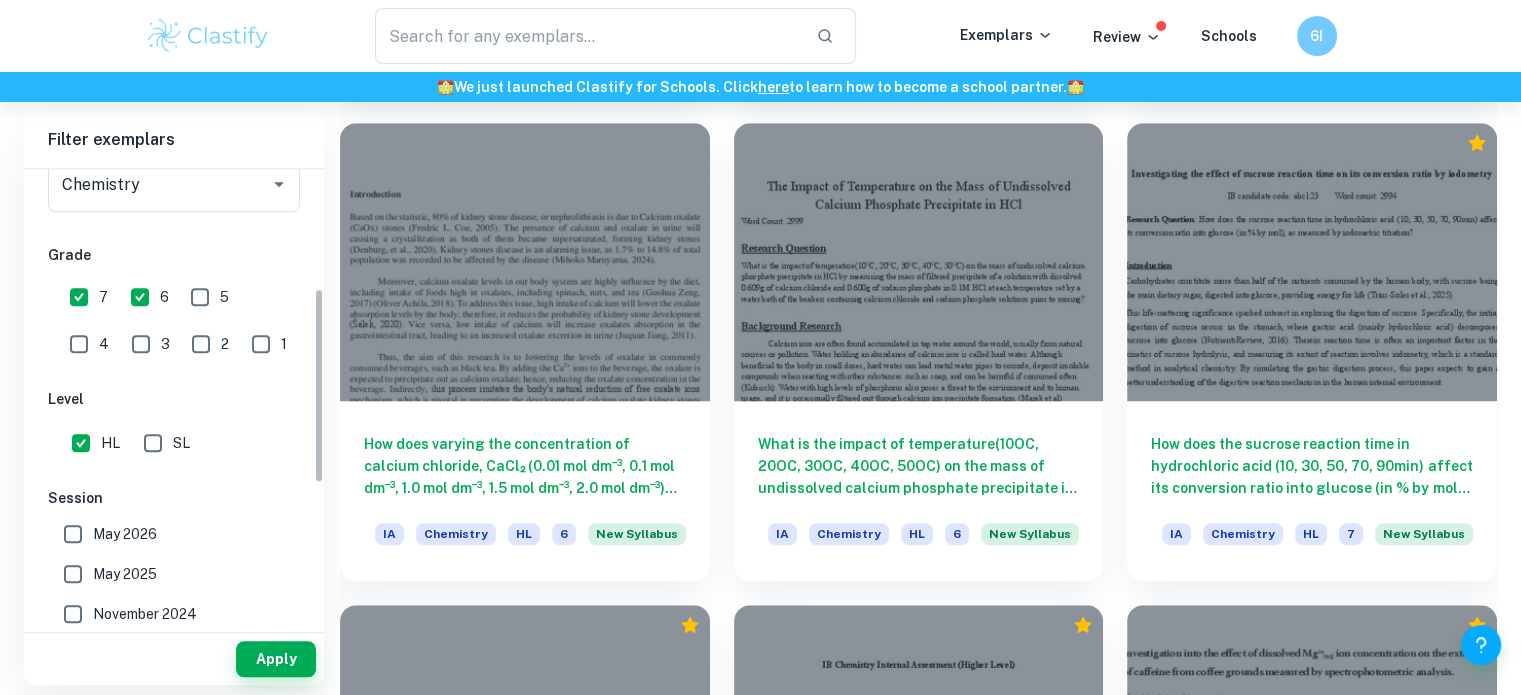 scroll, scrollTop: 377, scrollLeft: 0, axis: vertical 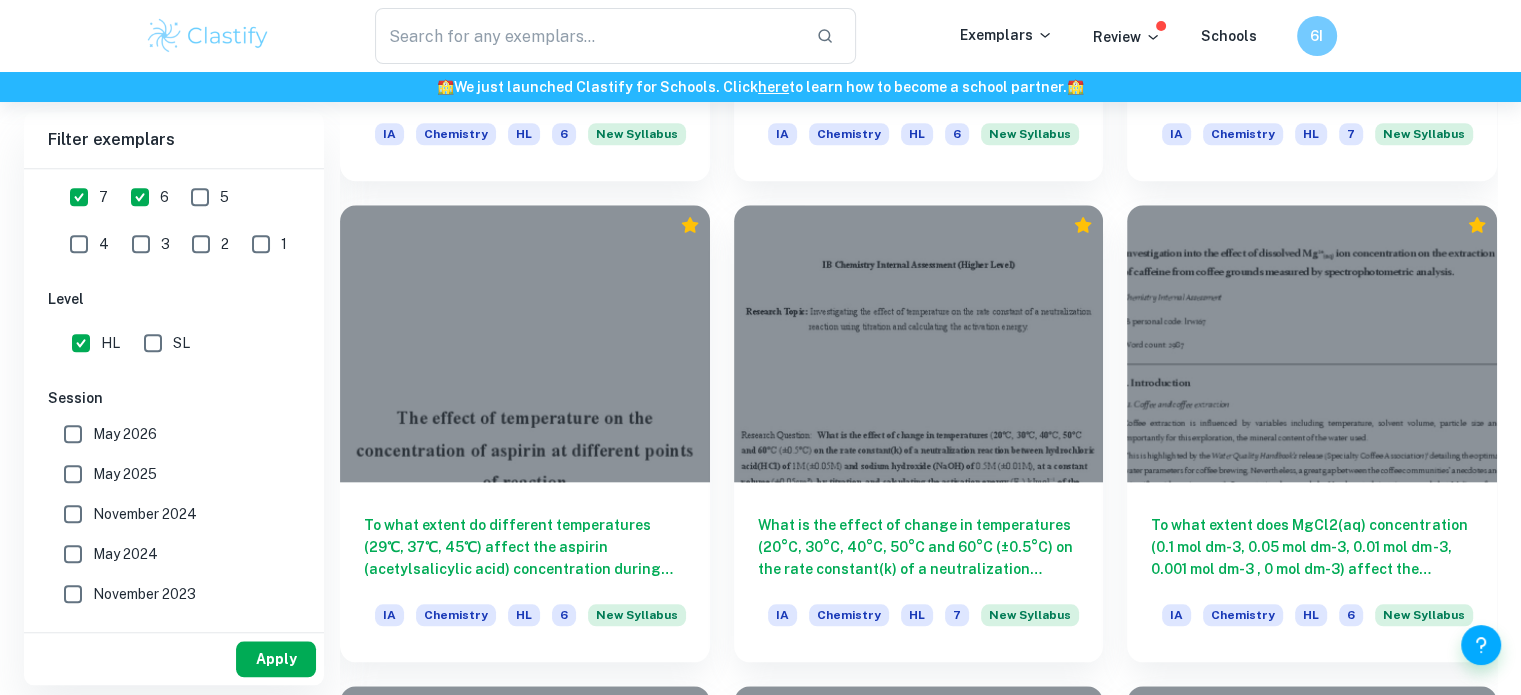 click on "Apply" at bounding box center [276, 659] 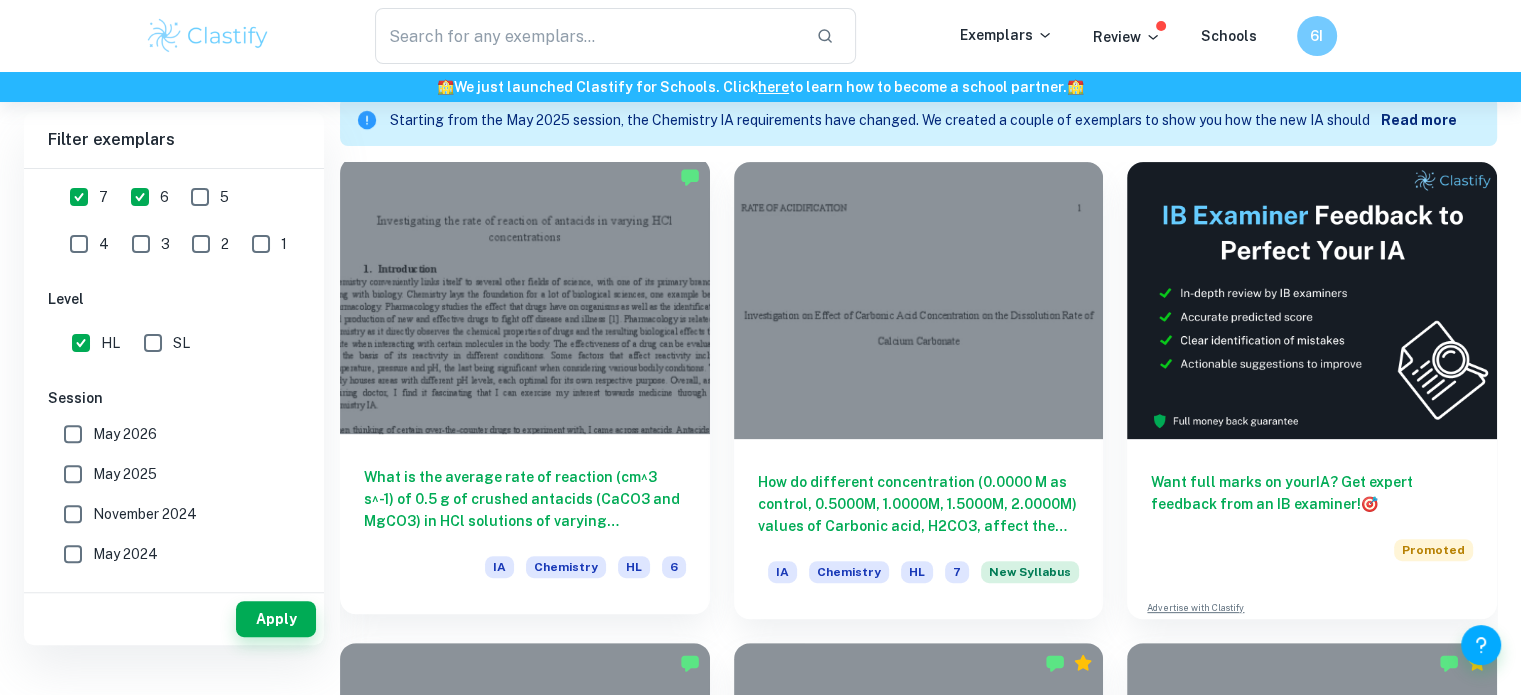 scroll, scrollTop: 579, scrollLeft: 0, axis: vertical 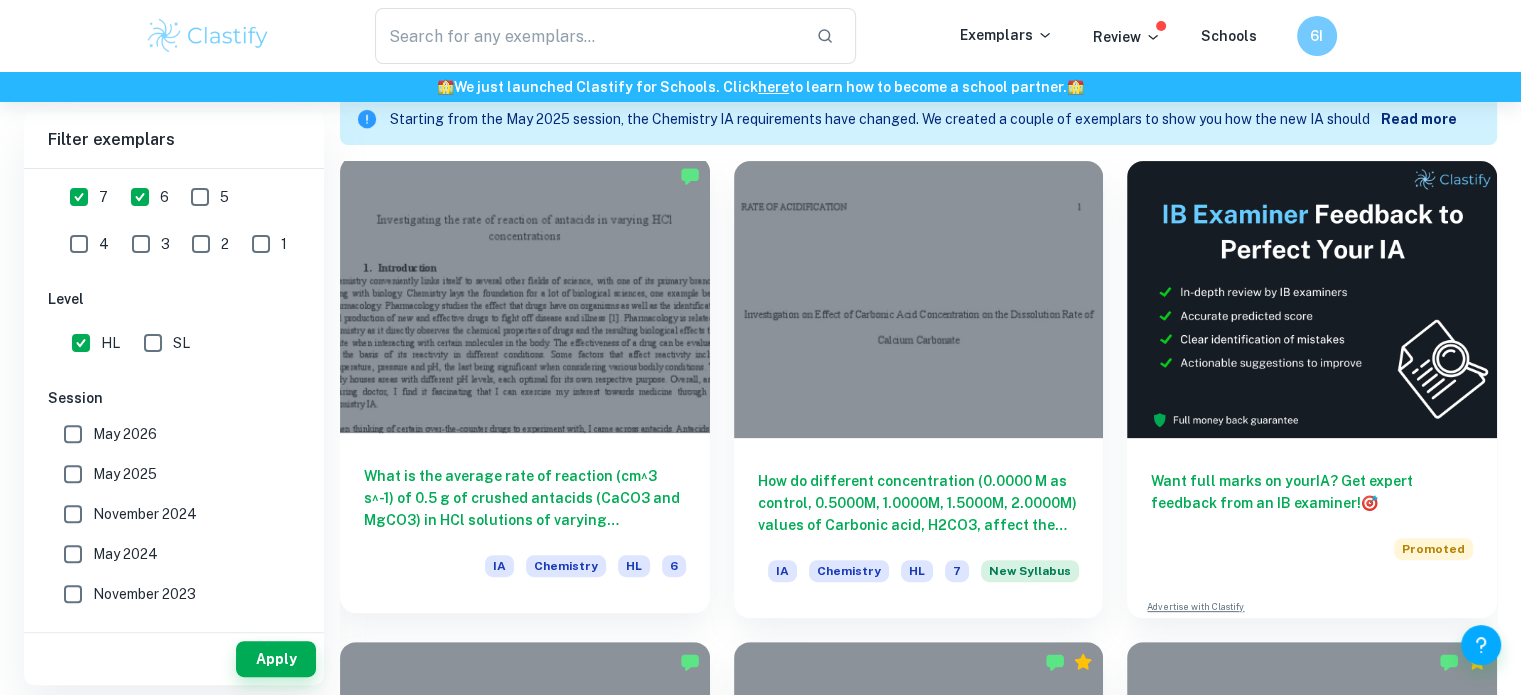 click on "What is the average rate of reaction (cm^3 s^-1) of 0.5 g of crushed antacids (CaCO3 and MgCO3) in HCl solutions of varying concentrations (0.050mol.dm^-3, 0.100mol dm^-3, 0.250mol dm^-3, 0.500mol dm^-3, 1.000mol dm^-3), measured through the production of CO2 (cm^3) in 2 minutes?" at bounding box center [525, 498] 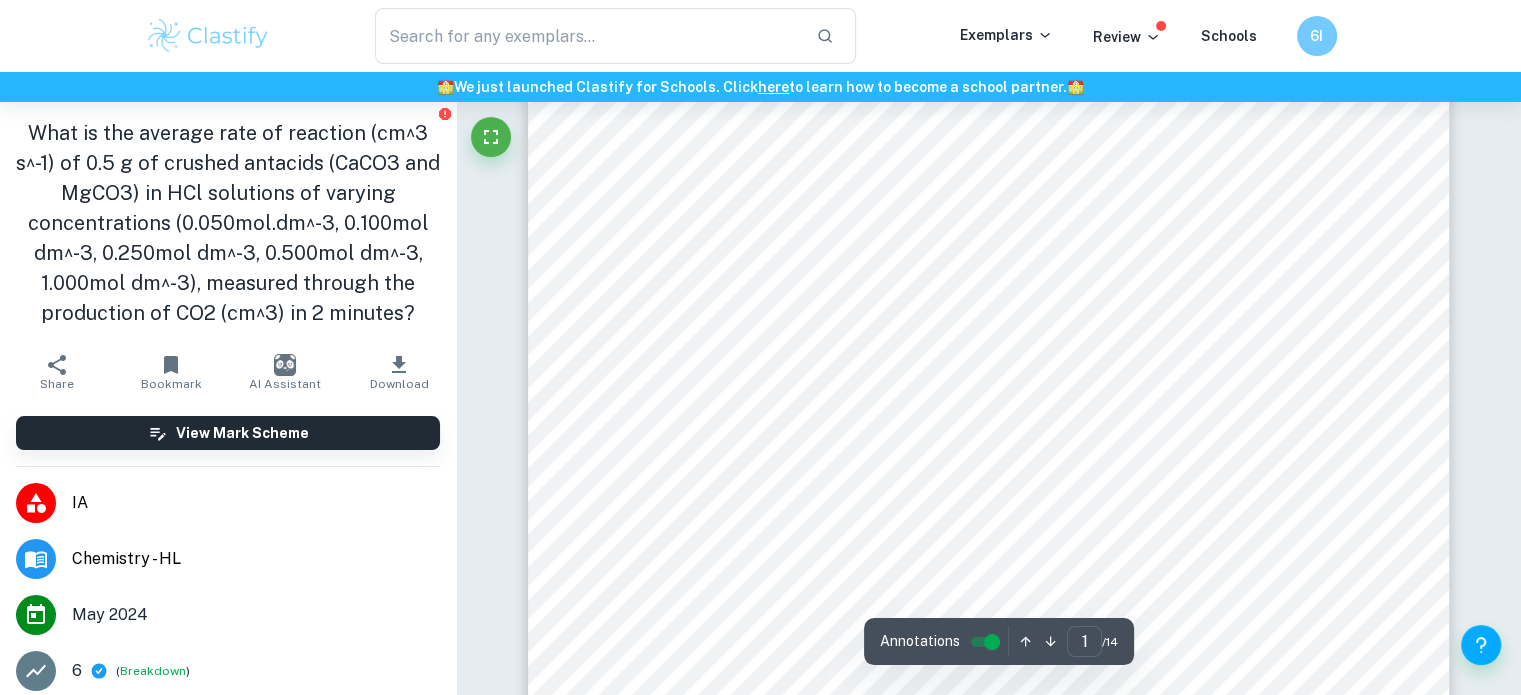 scroll, scrollTop: 200, scrollLeft: 0, axis: vertical 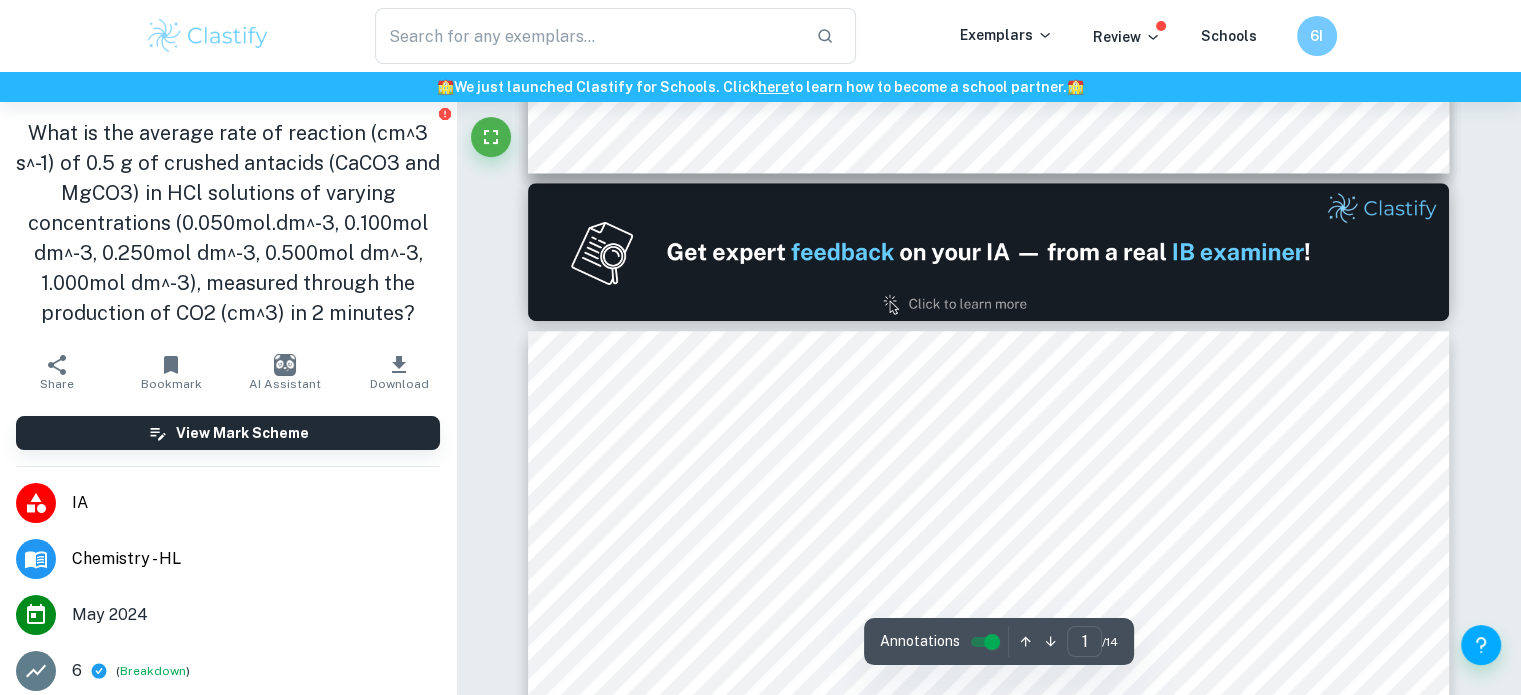 type on "2" 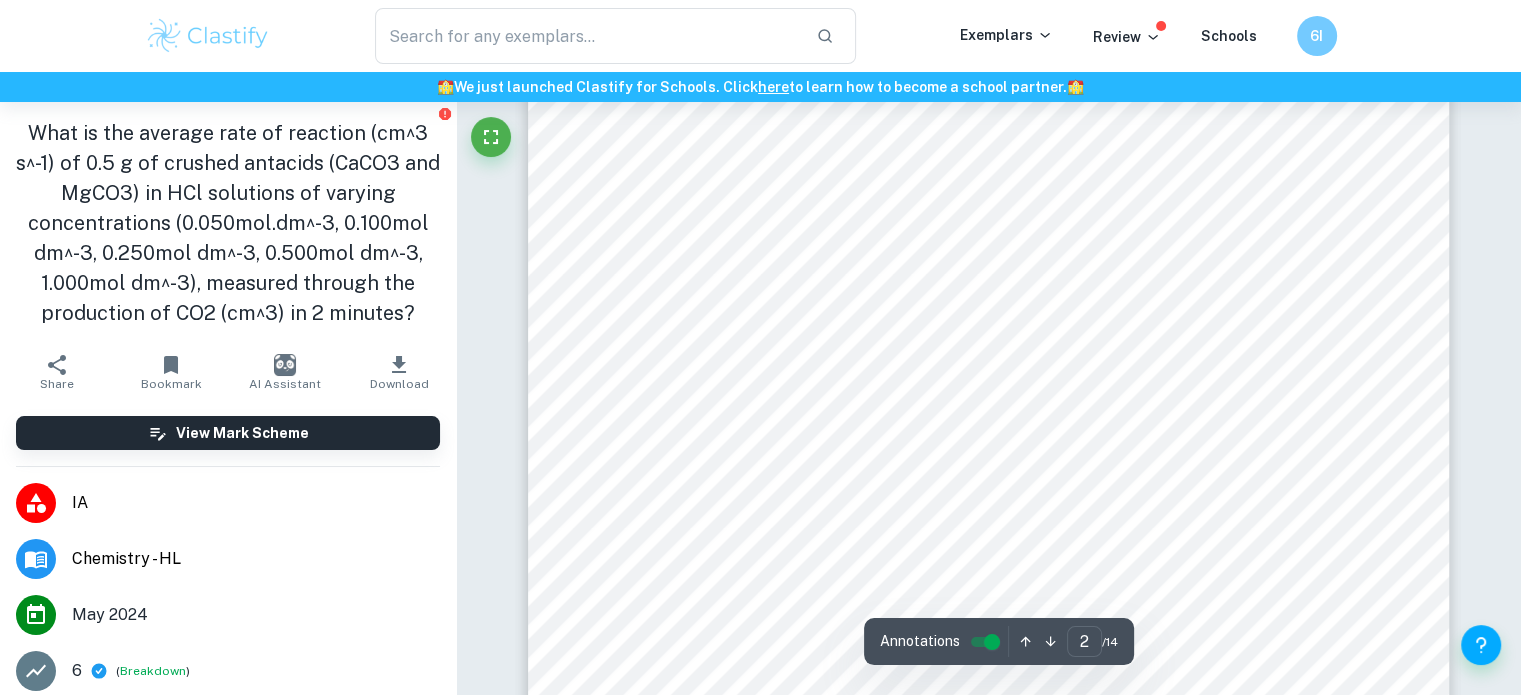 scroll, scrollTop: 1300, scrollLeft: 0, axis: vertical 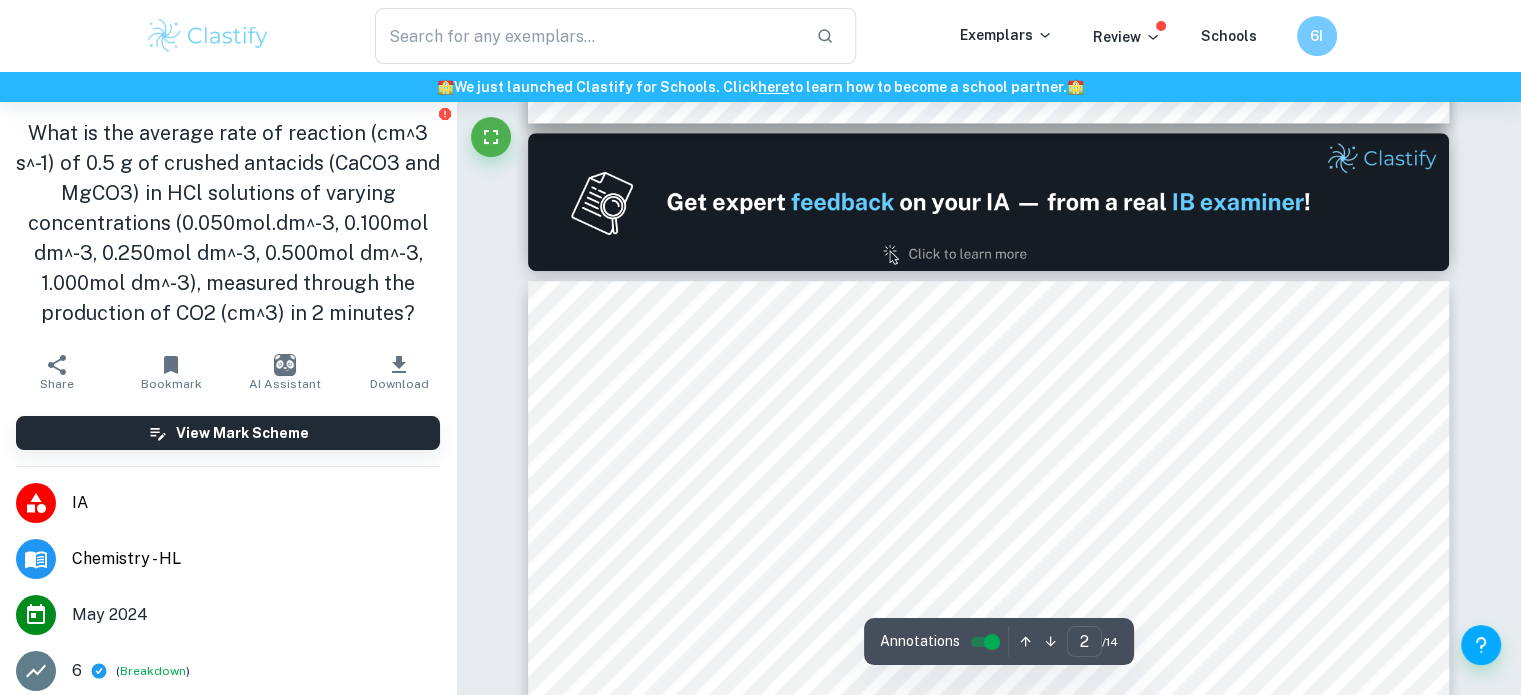 click at bounding box center (975, 449) 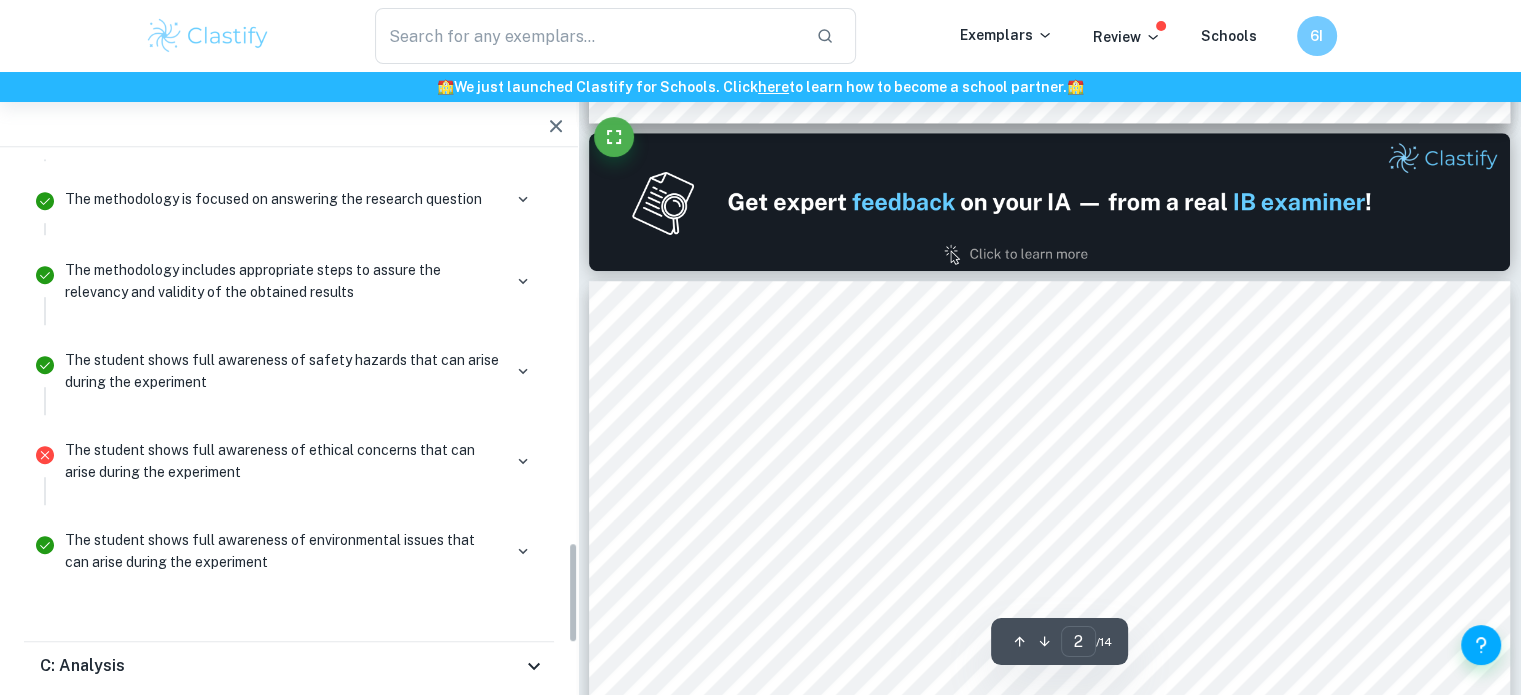 scroll, scrollTop: 2180, scrollLeft: 0, axis: vertical 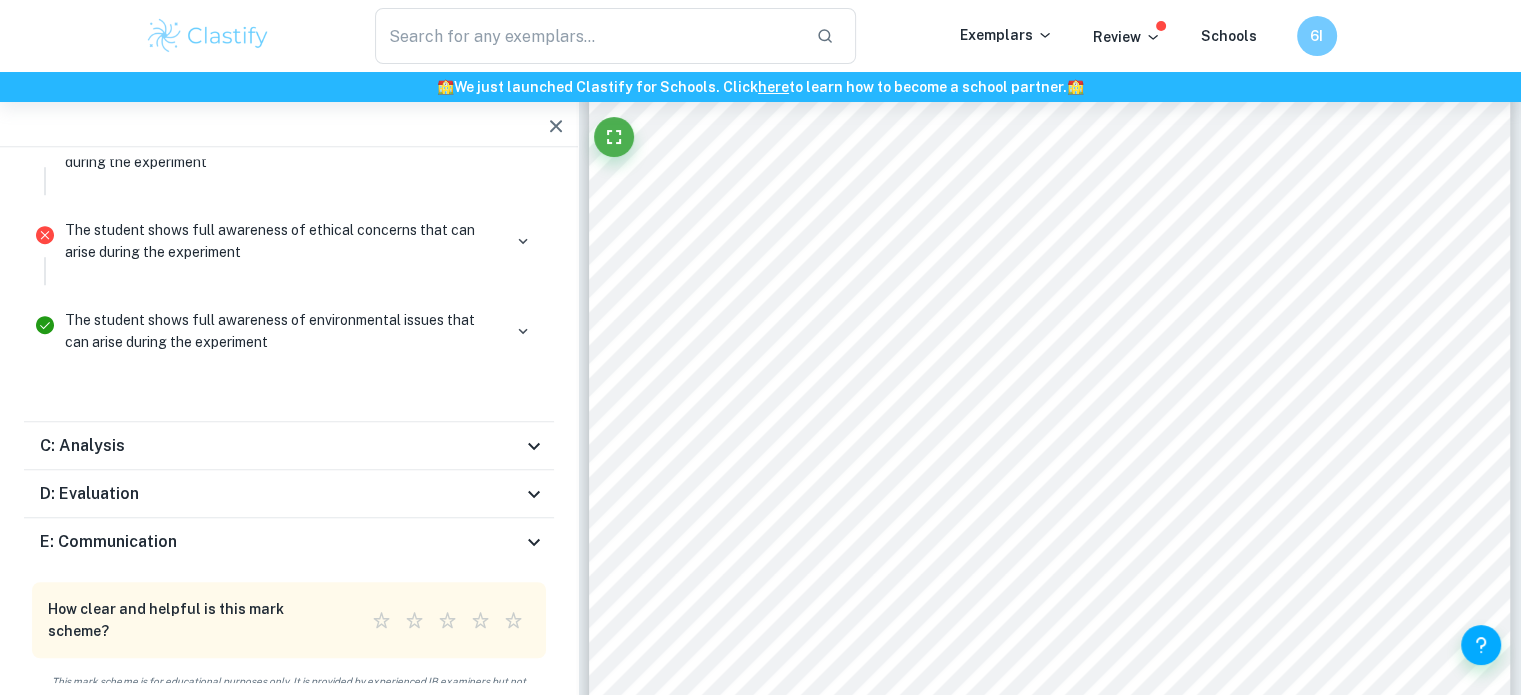 click 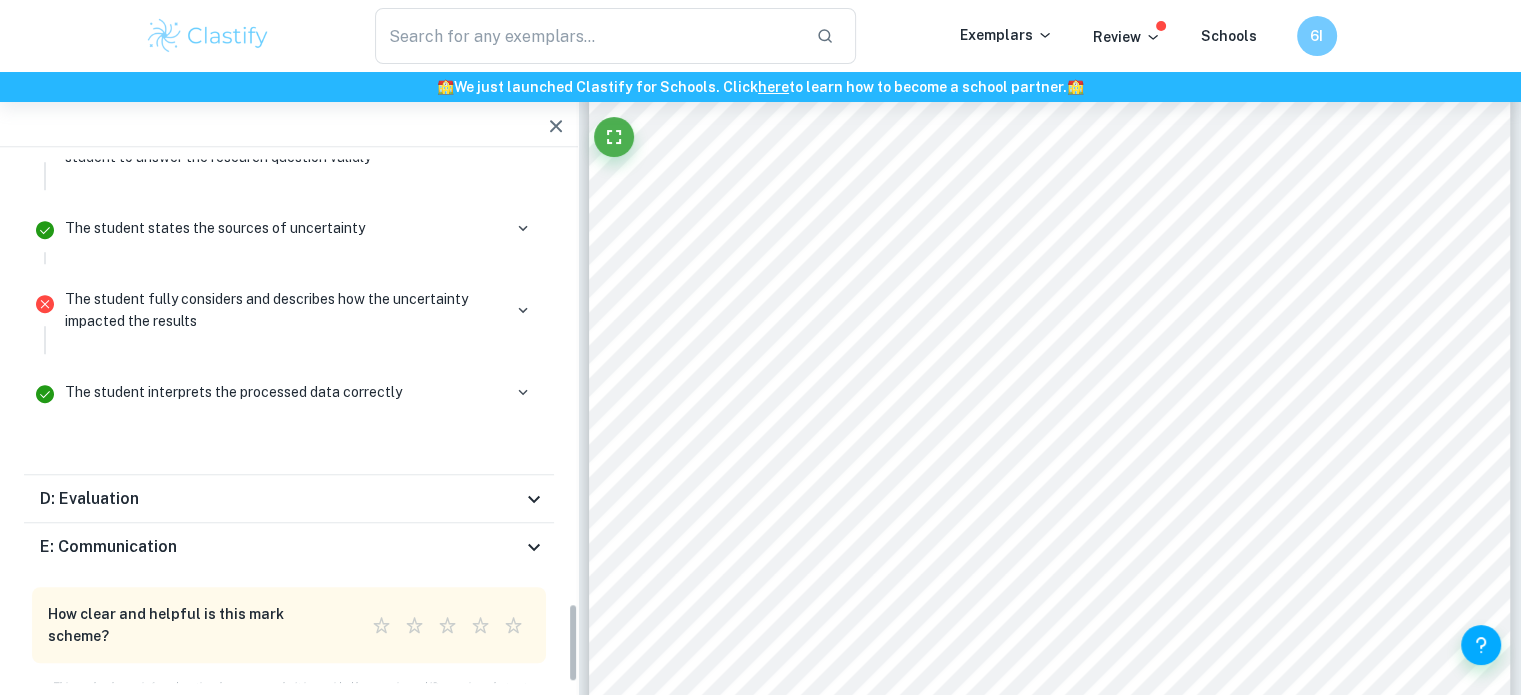 scroll, scrollTop: 2914, scrollLeft: 0, axis: vertical 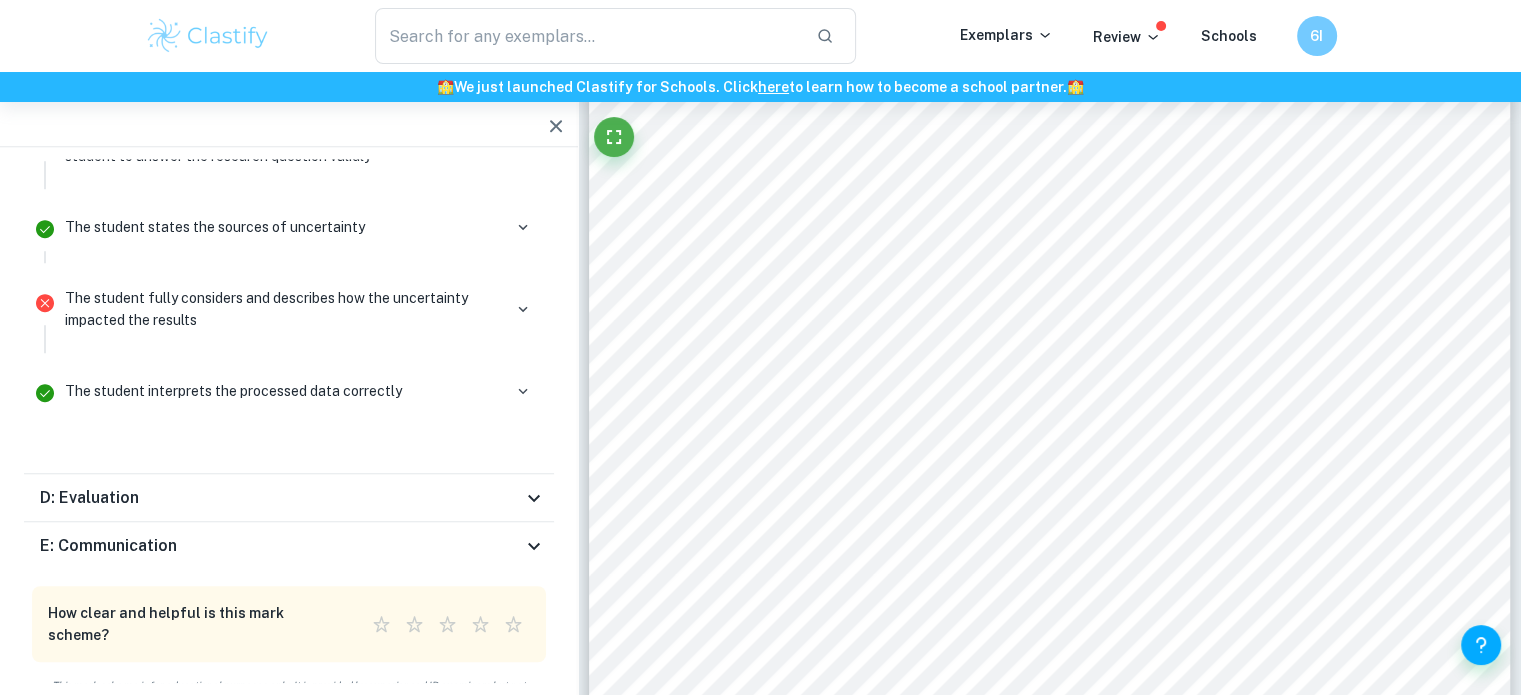 click 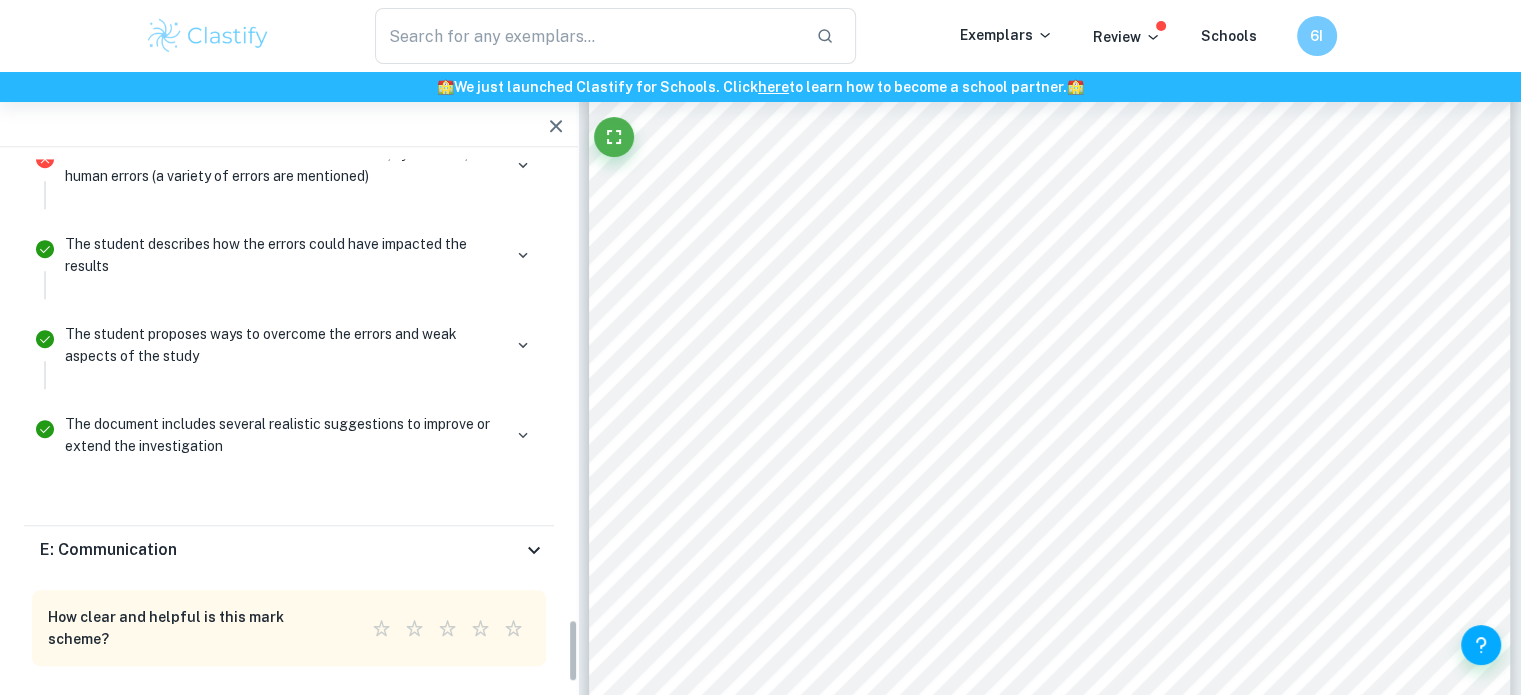 click 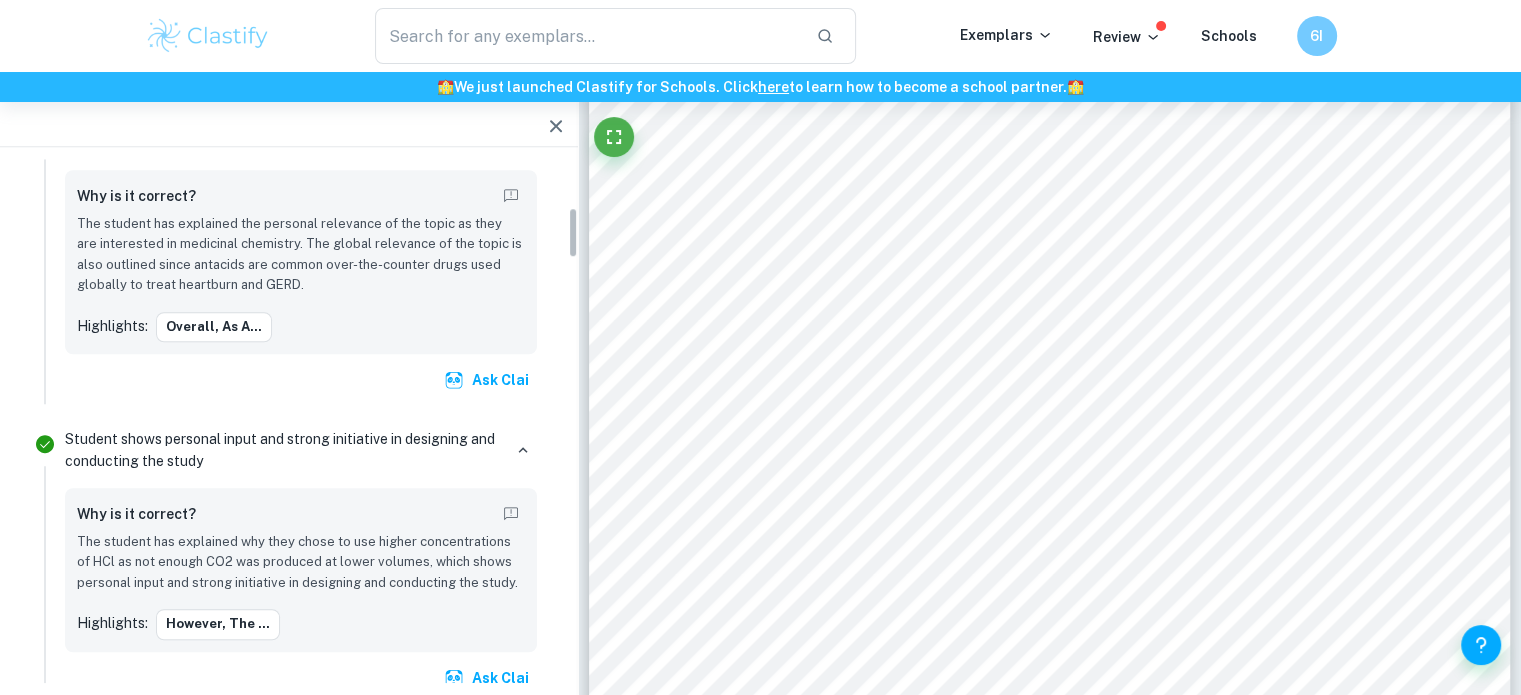 scroll, scrollTop: 500, scrollLeft: 0, axis: vertical 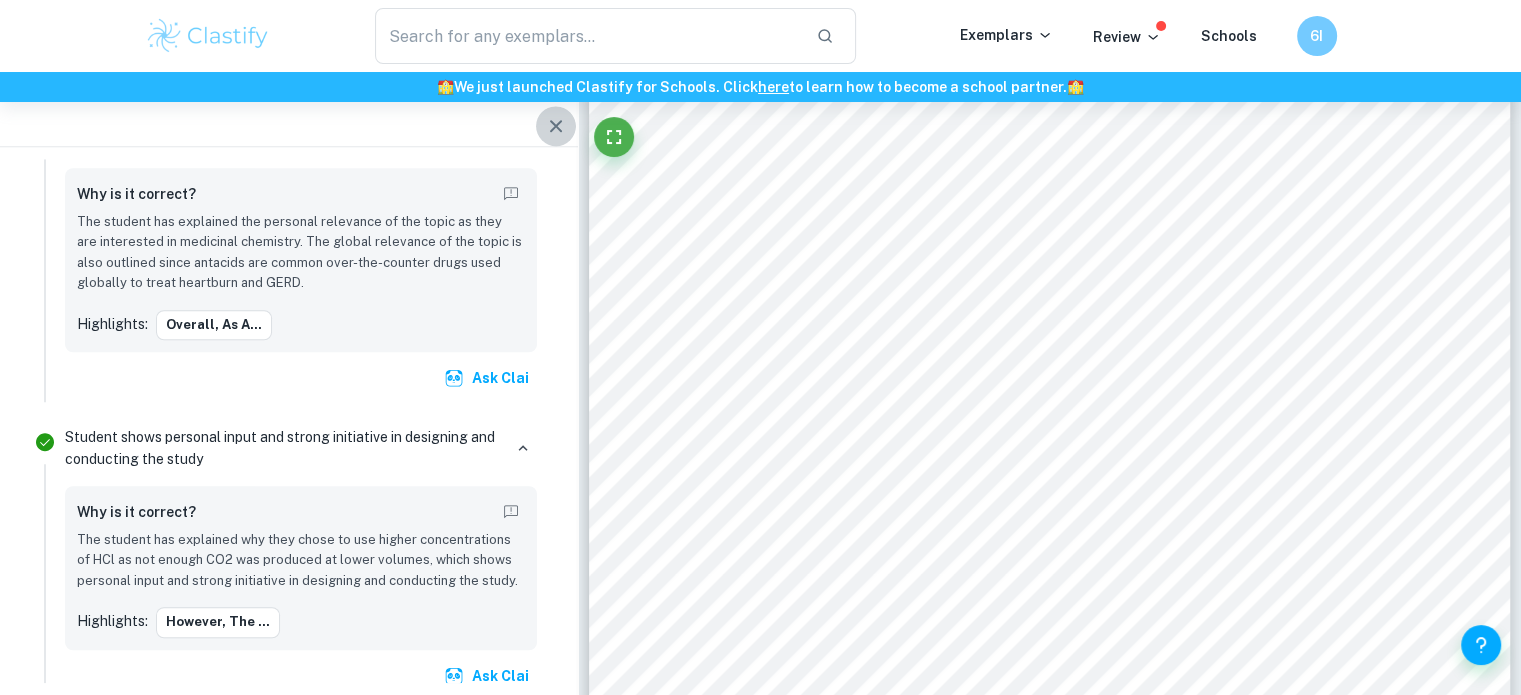 click 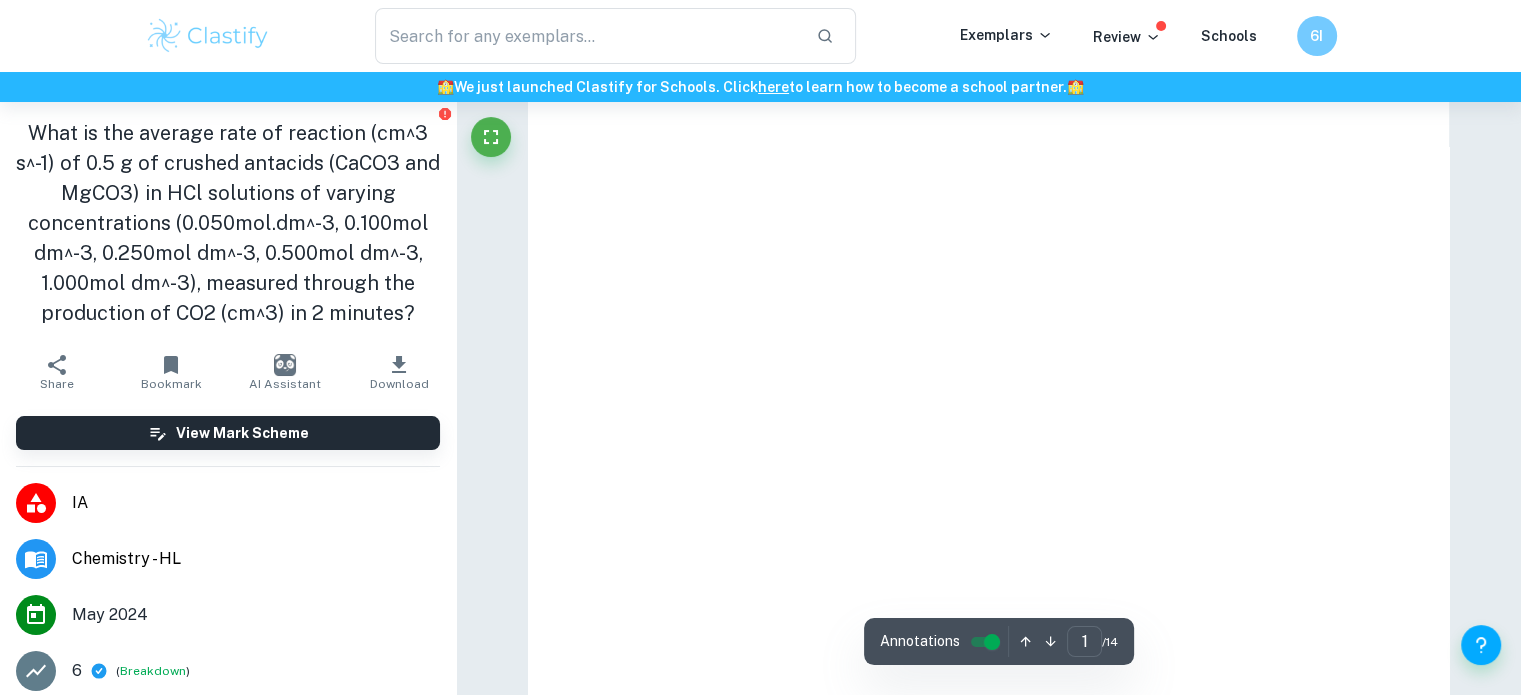 type on "2" 